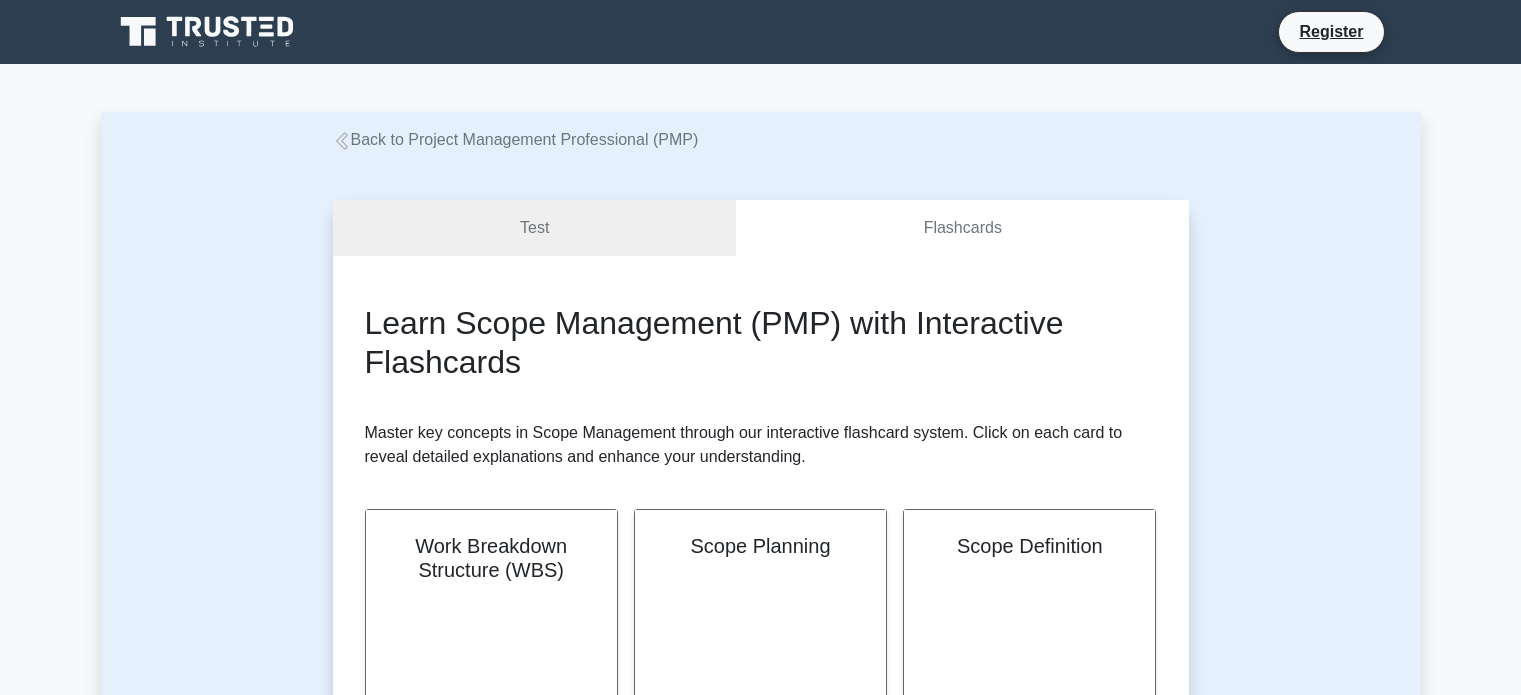 scroll, scrollTop: 0, scrollLeft: 0, axis: both 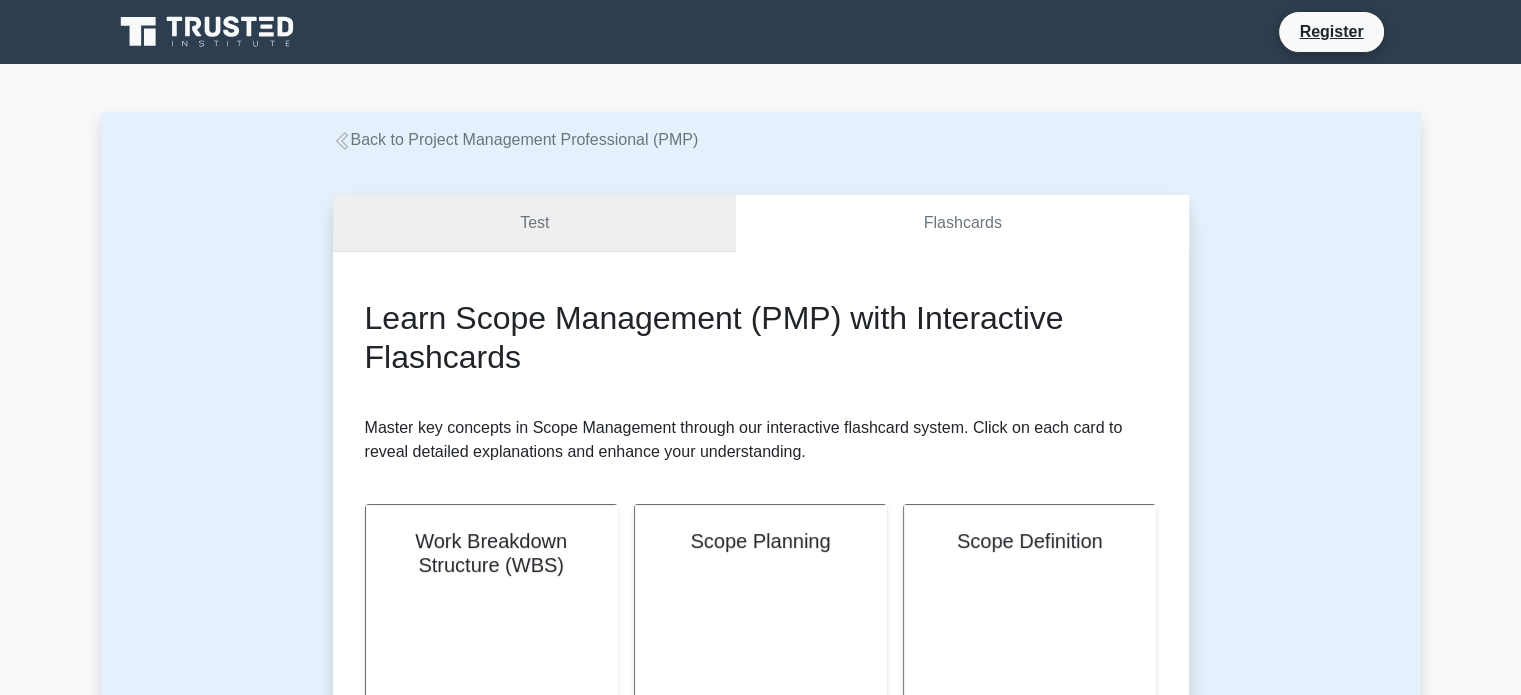 click on "Test" at bounding box center (535, 223) 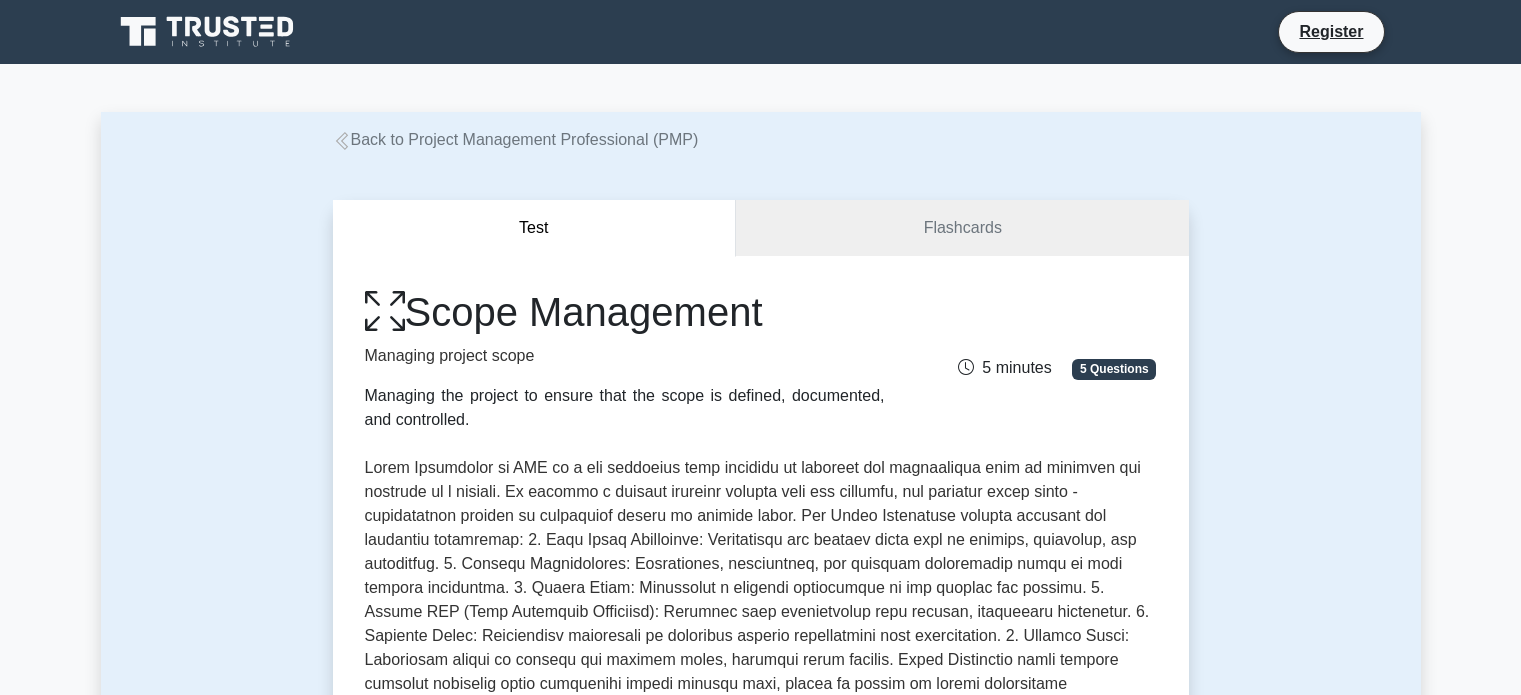 scroll, scrollTop: 0, scrollLeft: 0, axis: both 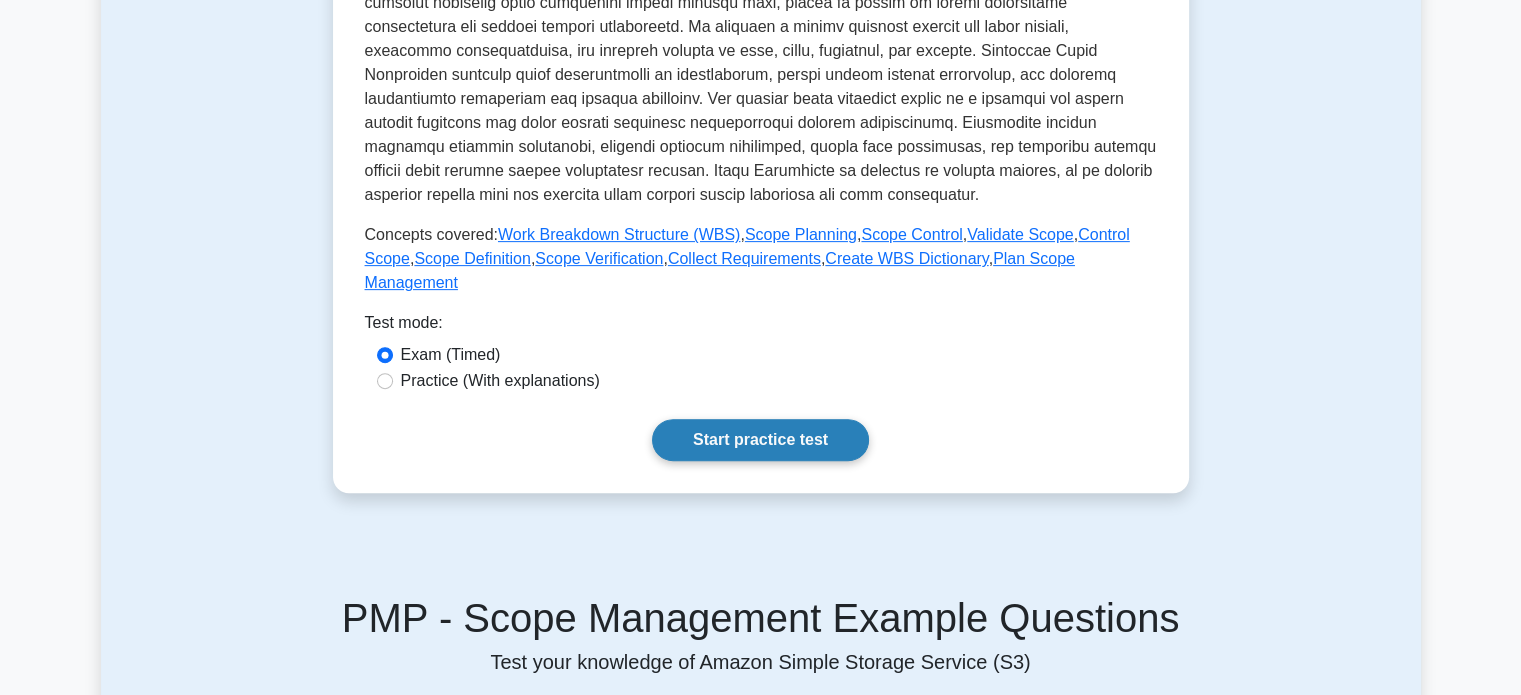 click on "Start practice test" at bounding box center [760, 440] 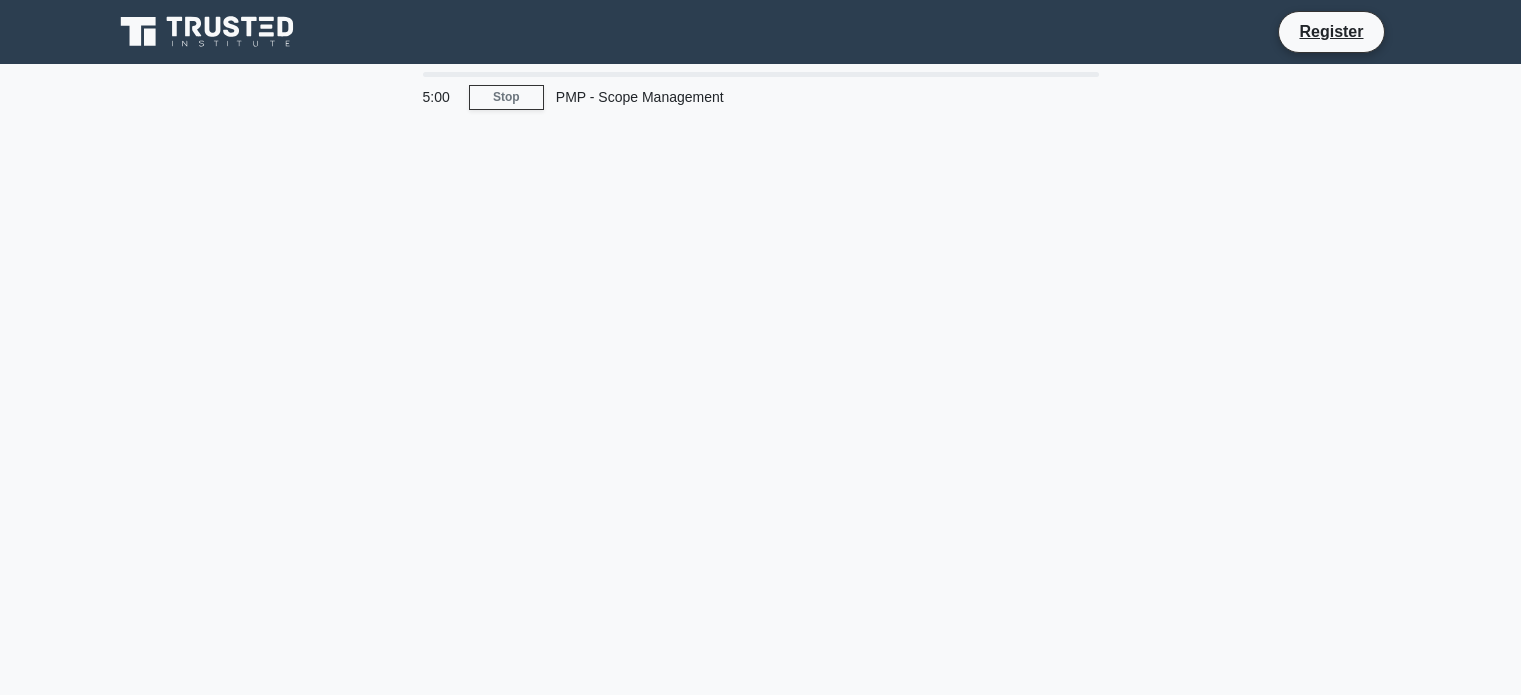 scroll, scrollTop: 0, scrollLeft: 0, axis: both 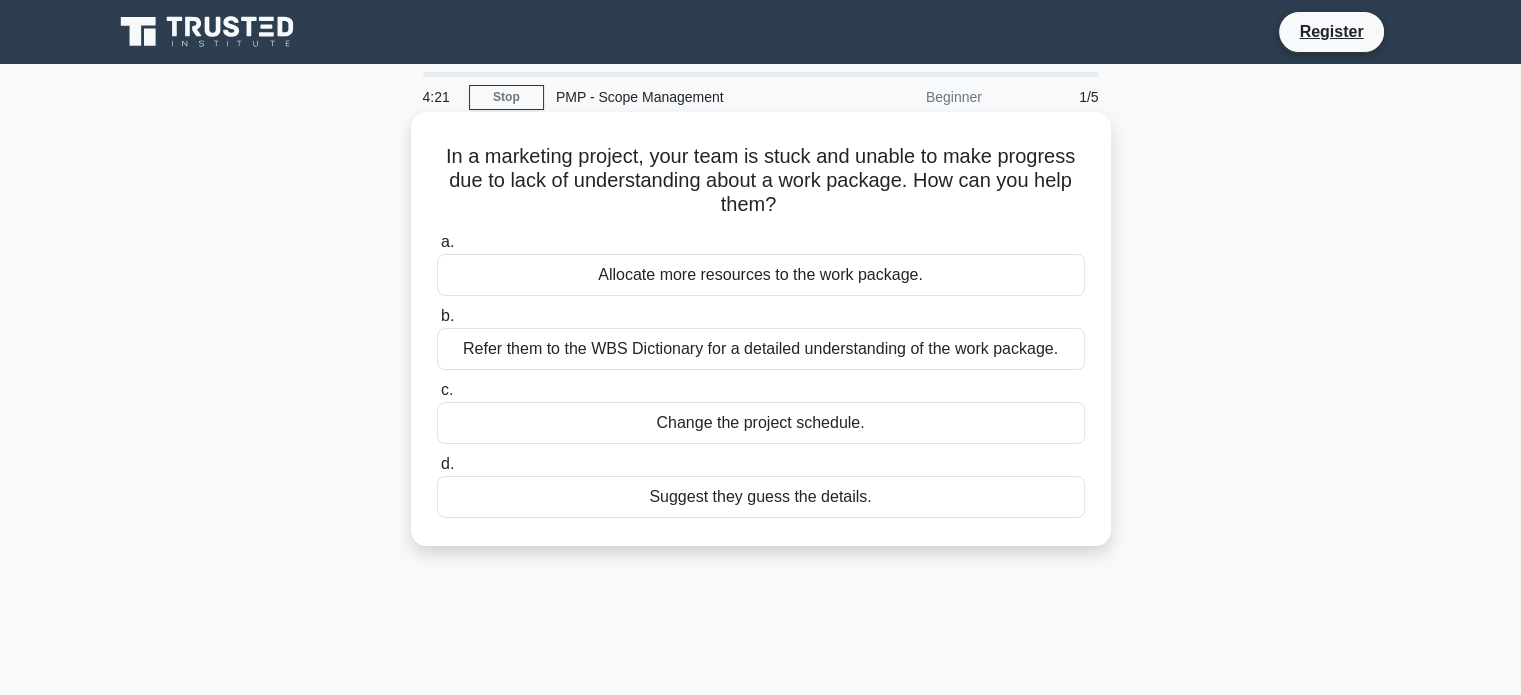 click on "Allocate more resources to the work package." at bounding box center [761, 275] 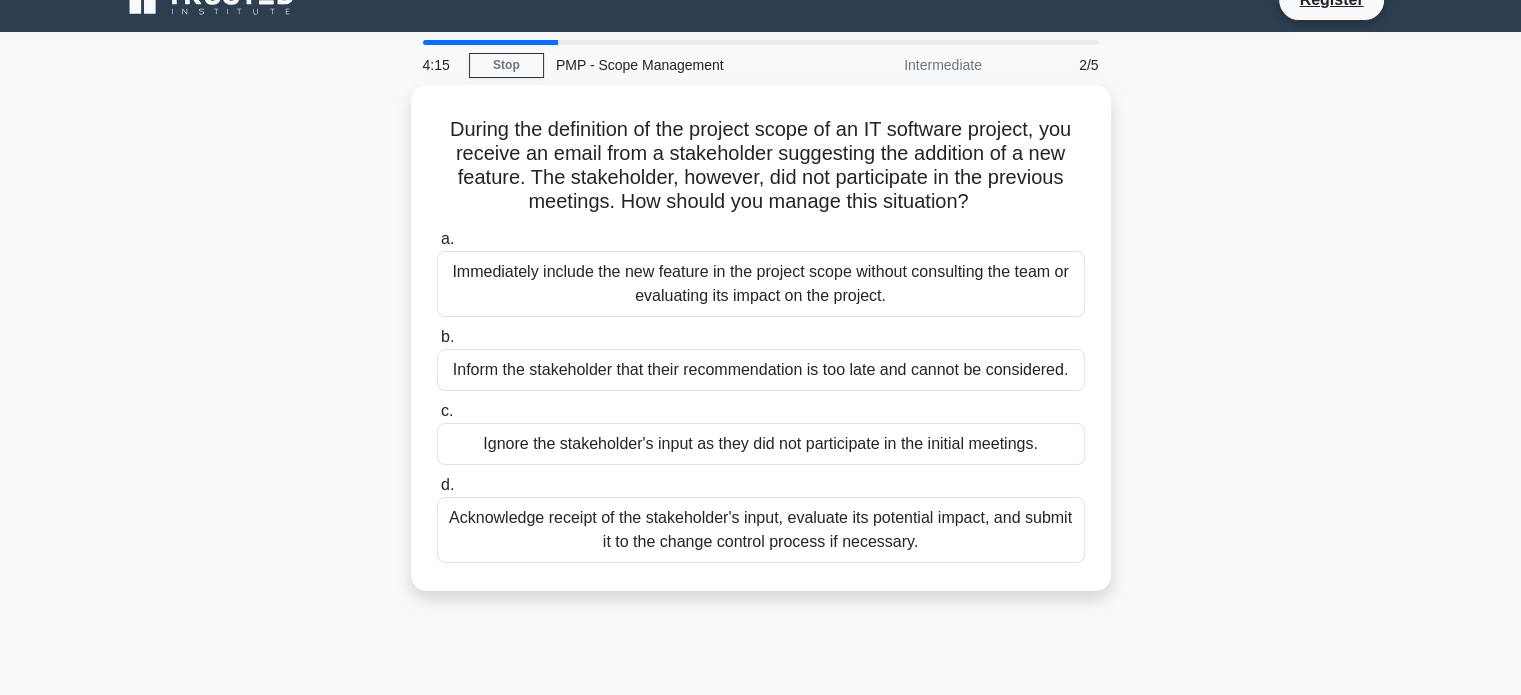 scroll, scrollTop: 26, scrollLeft: 0, axis: vertical 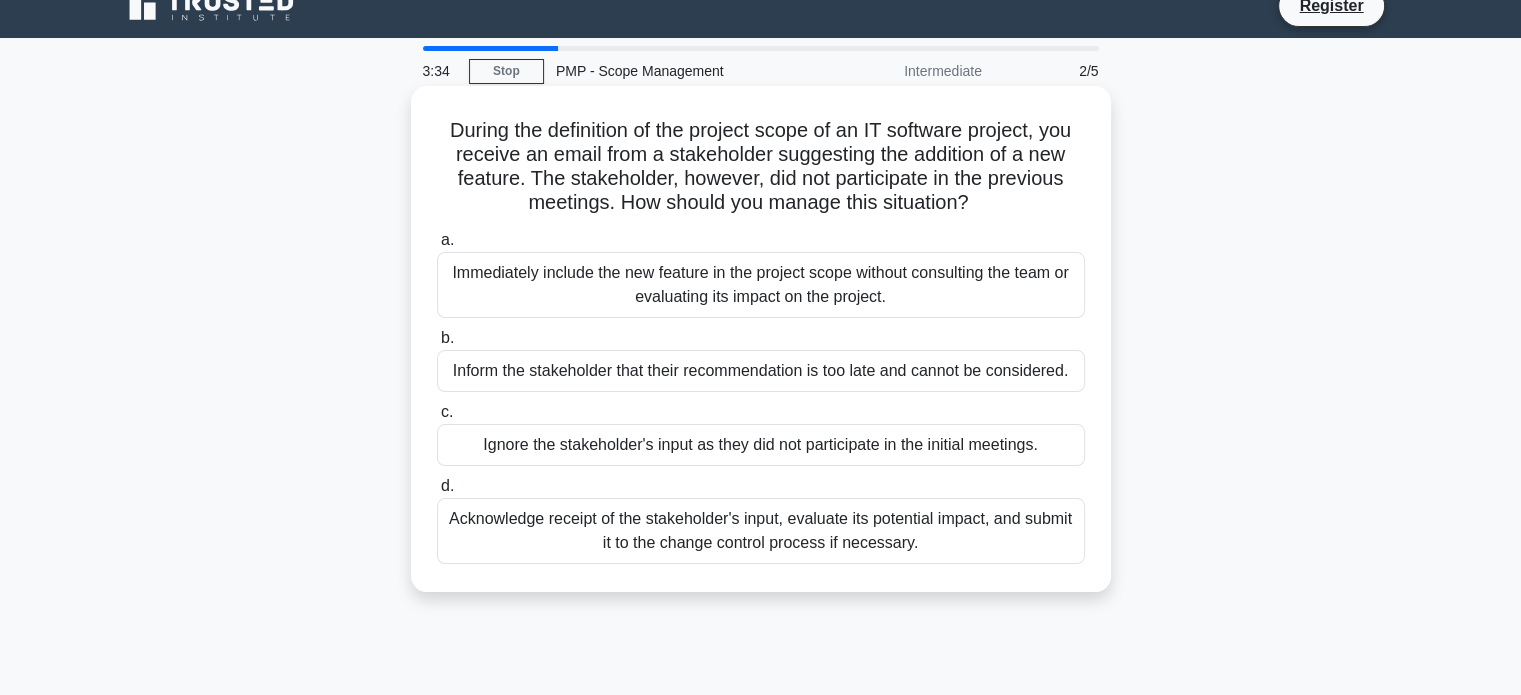 click on "Acknowledge receipt of the stakeholder's input, evaluate its potential impact, and submit it to the change control process if necessary." at bounding box center (761, 531) 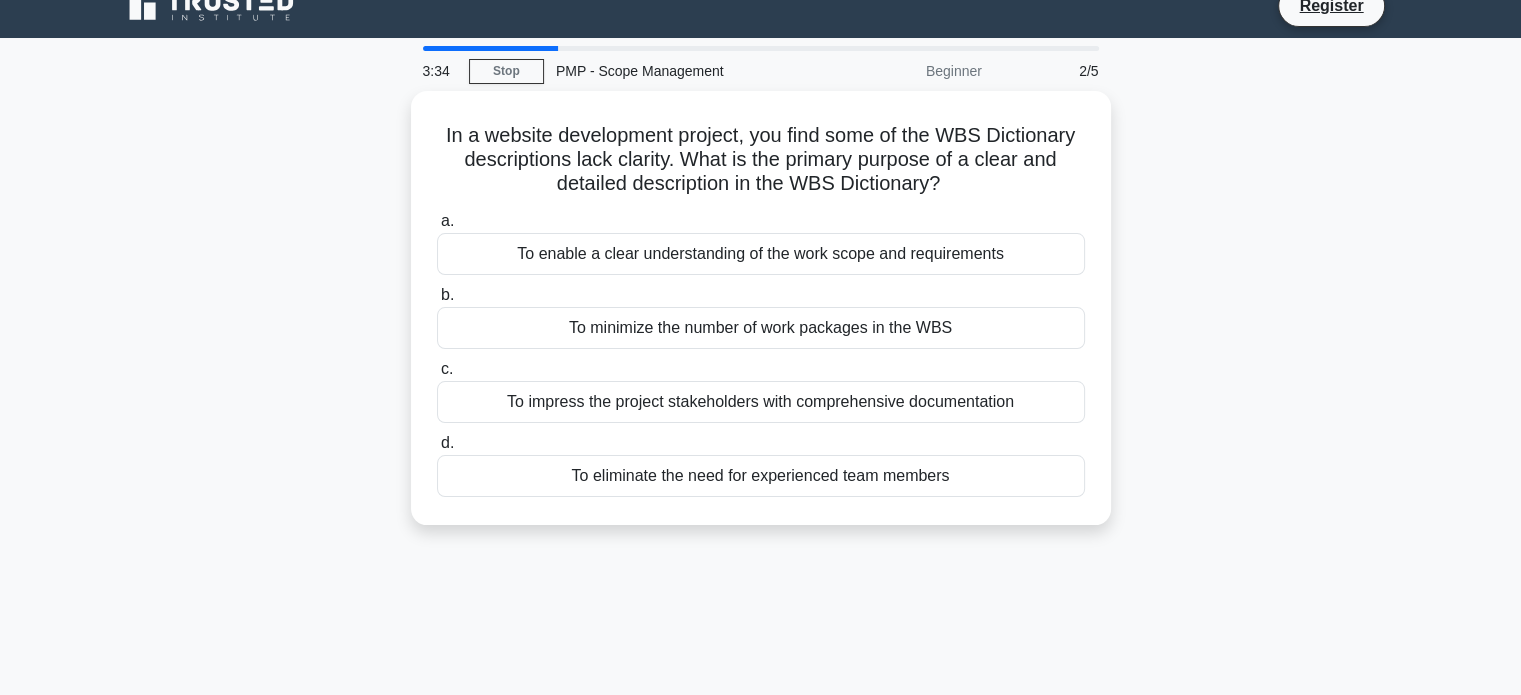 scroll, scrollTop: 0, scrollLeft: 0, axis: both 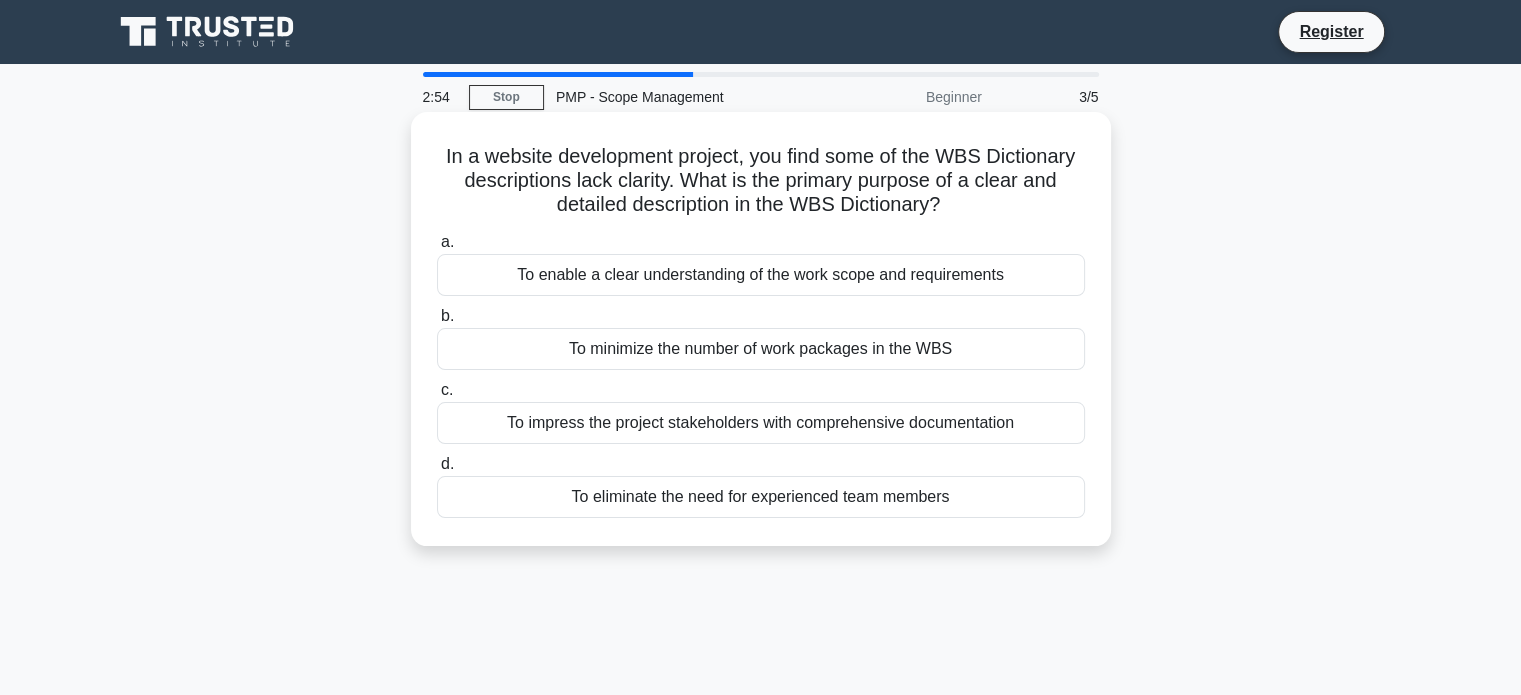click on "To enable a clear understanding of the work scope and requirements" at bounding box center (761, 275) 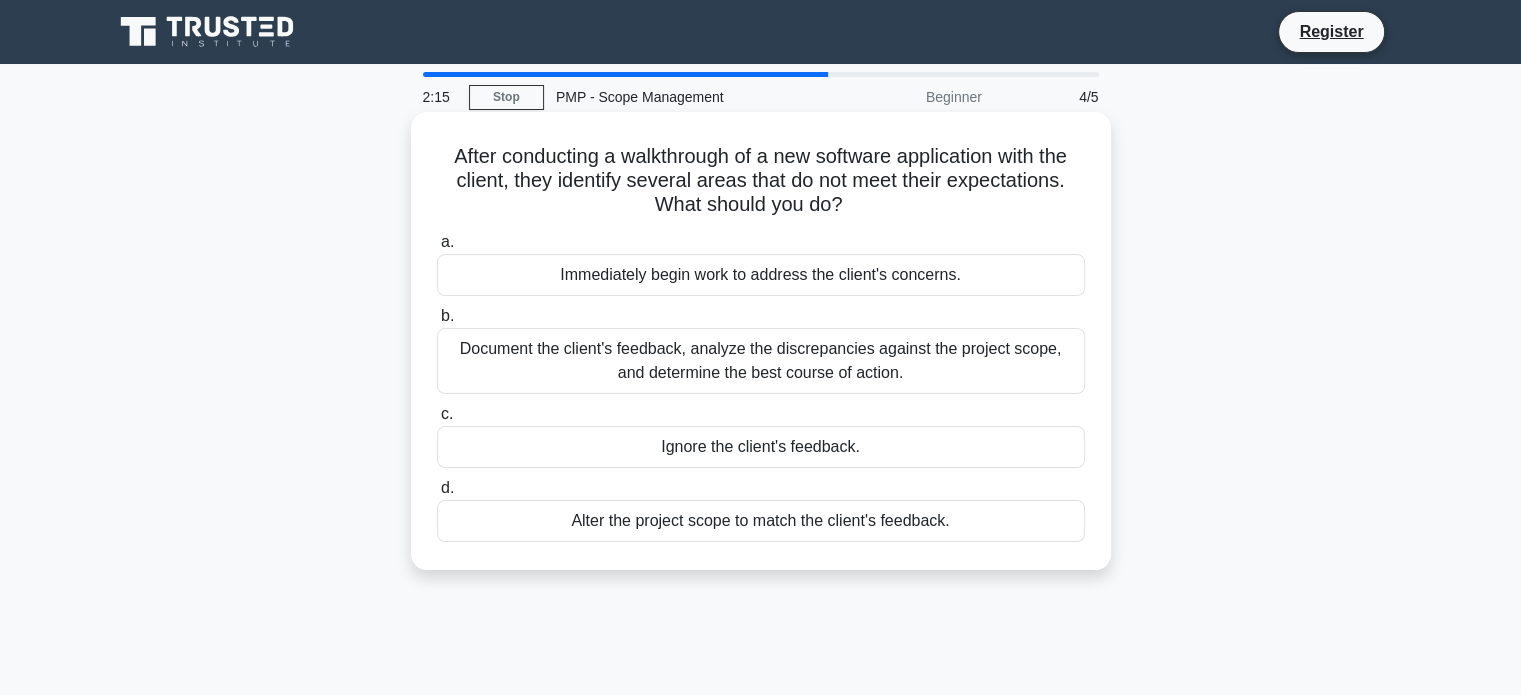 click on "Document the client's feedback, analyze the discrepancies against the project scope, and determine the best course of action." at bounding box center [761, 361] 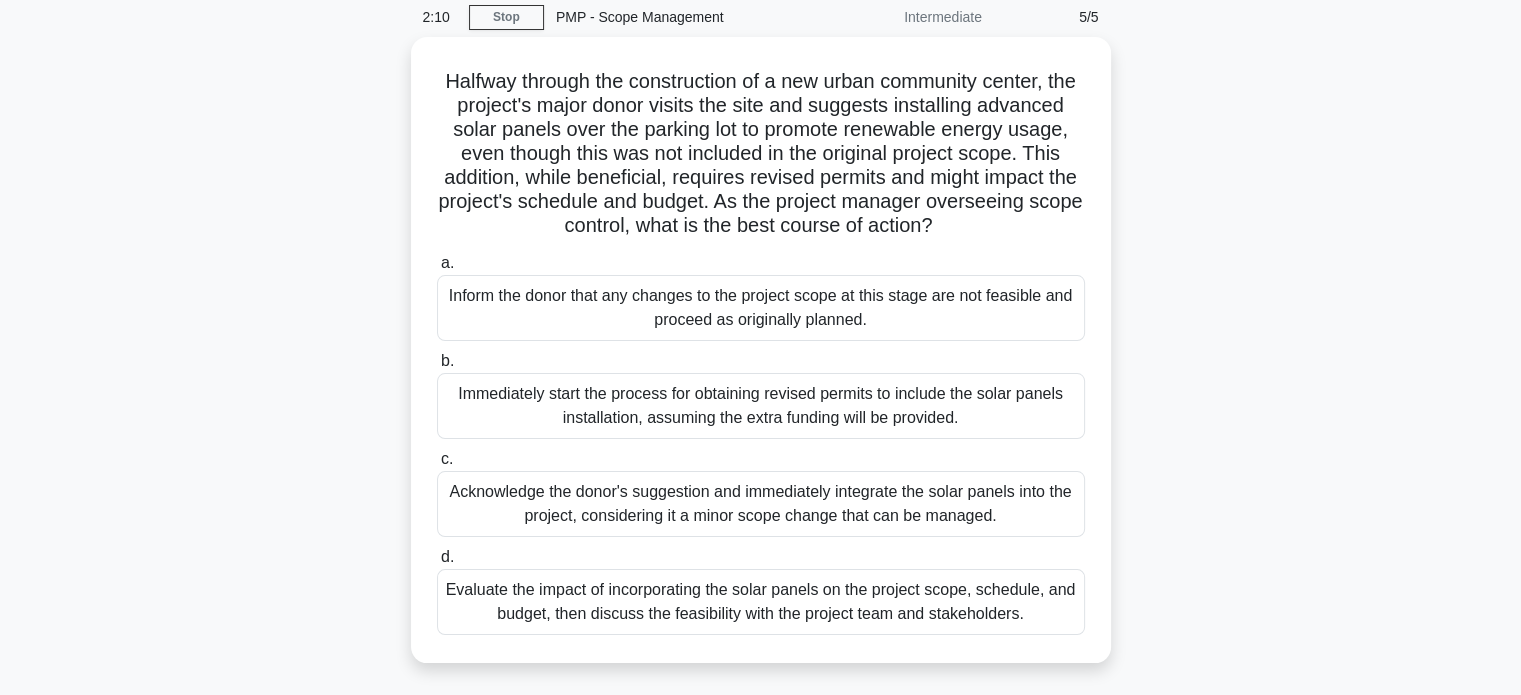 scroll, scrollTop: 84, scrollLeft: 0, axis: vertical 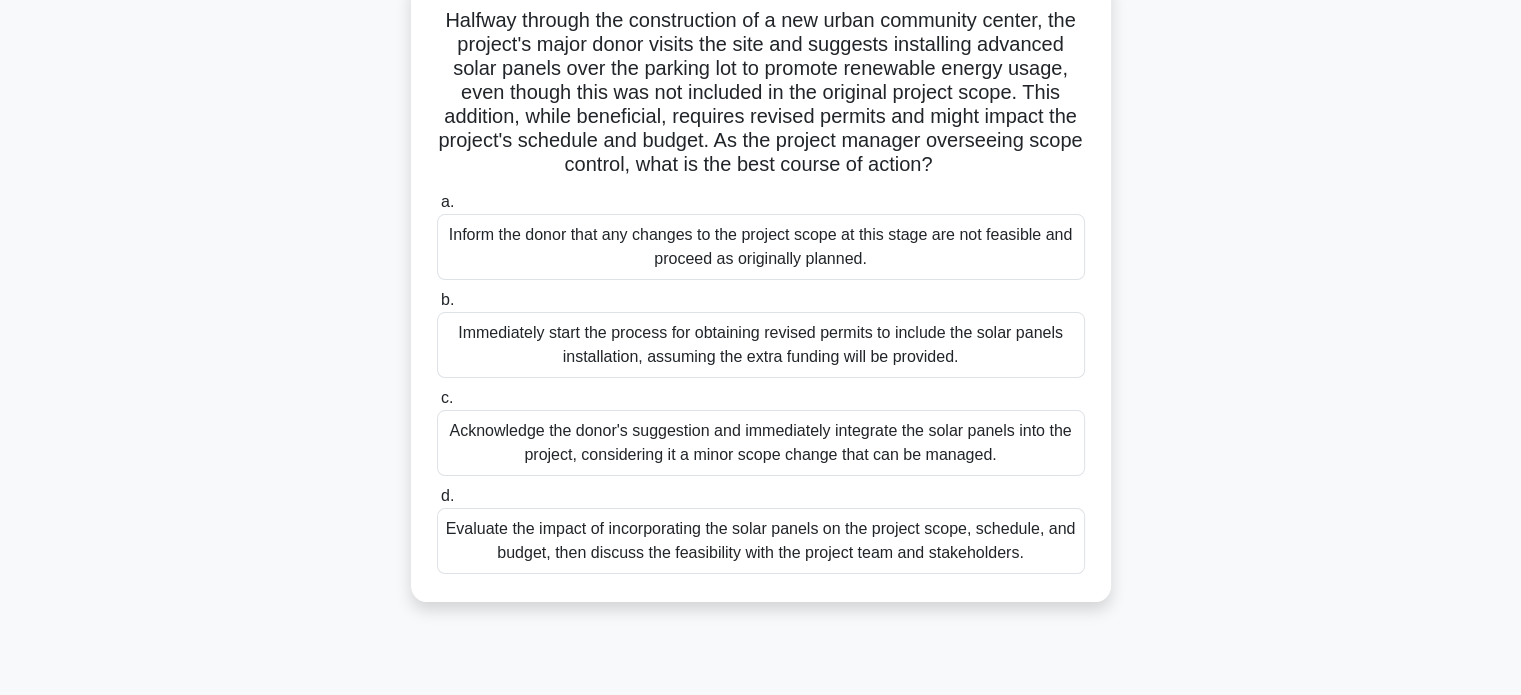click on "Evaluate the impact of incorporating the solar panels on the project scope, schedule, and budget, then discuss the feasibility with the project team and stakeholders." at bounding box center [761, 541] 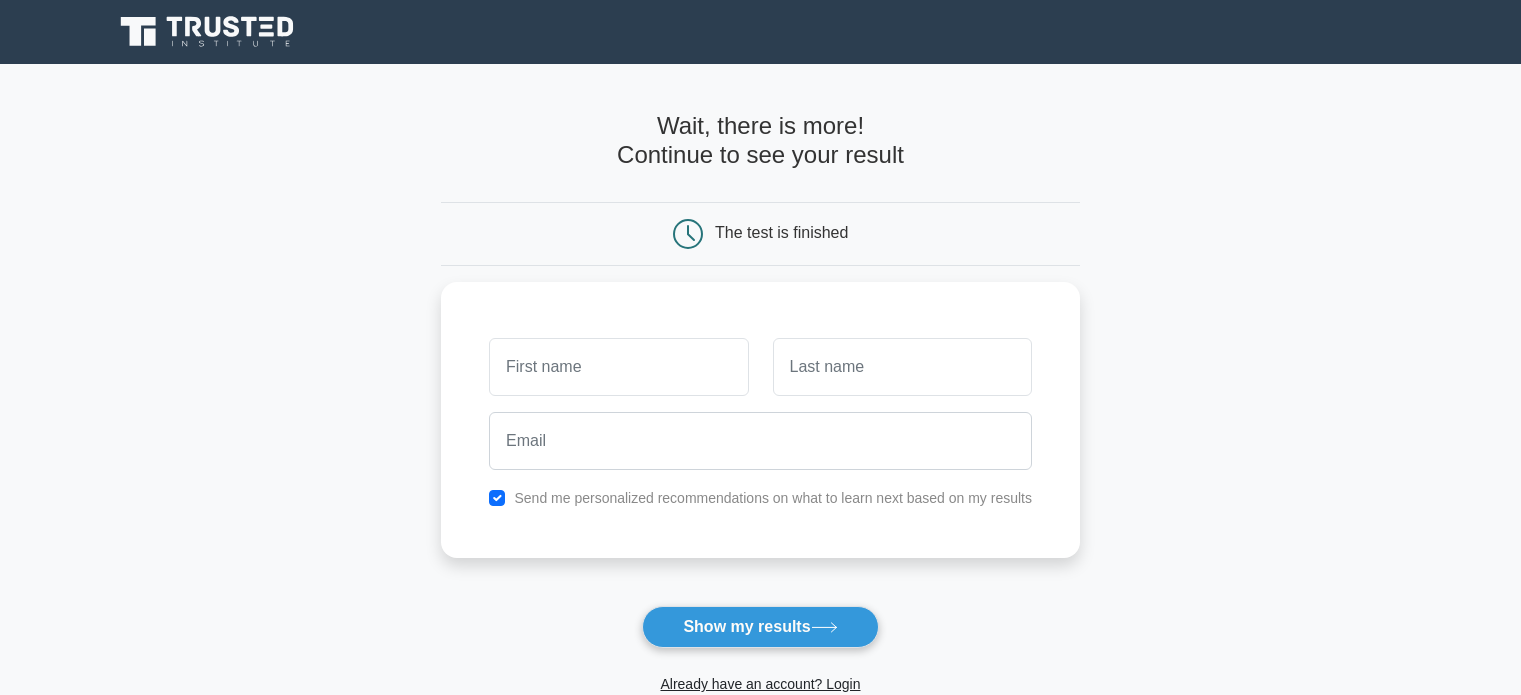 scroll, scrollTop: 0, scrollLeft: 0, axis: both 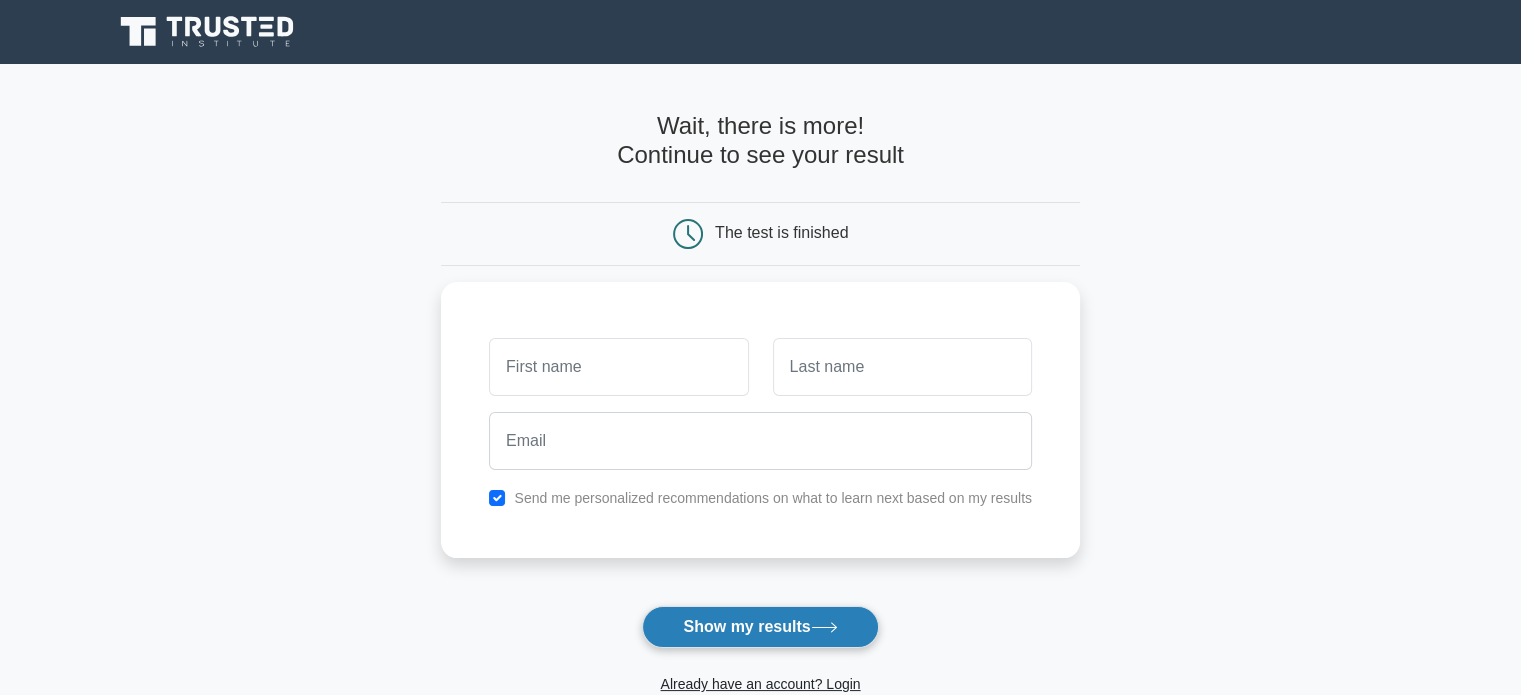 click on "Show my results" at bounding box center [760, 627] 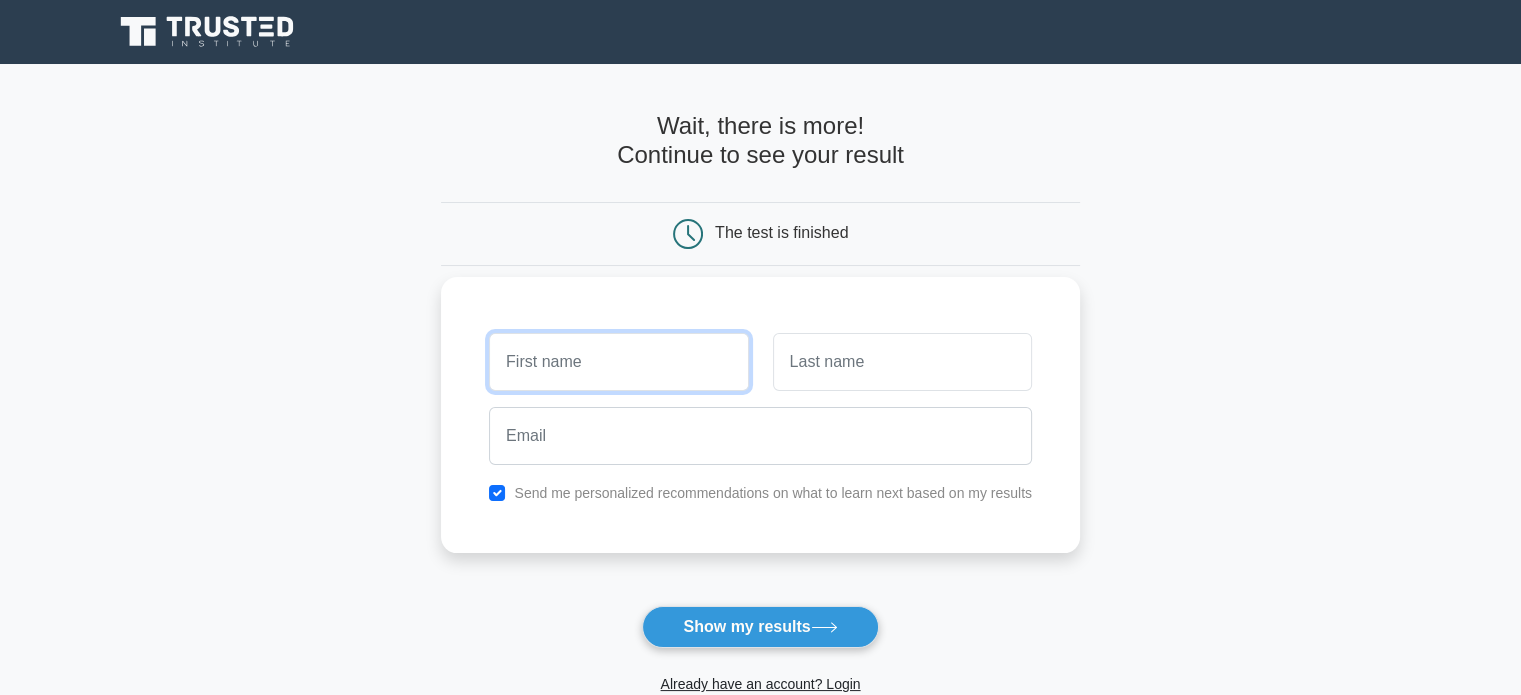 click at bounding box center [618, 362] 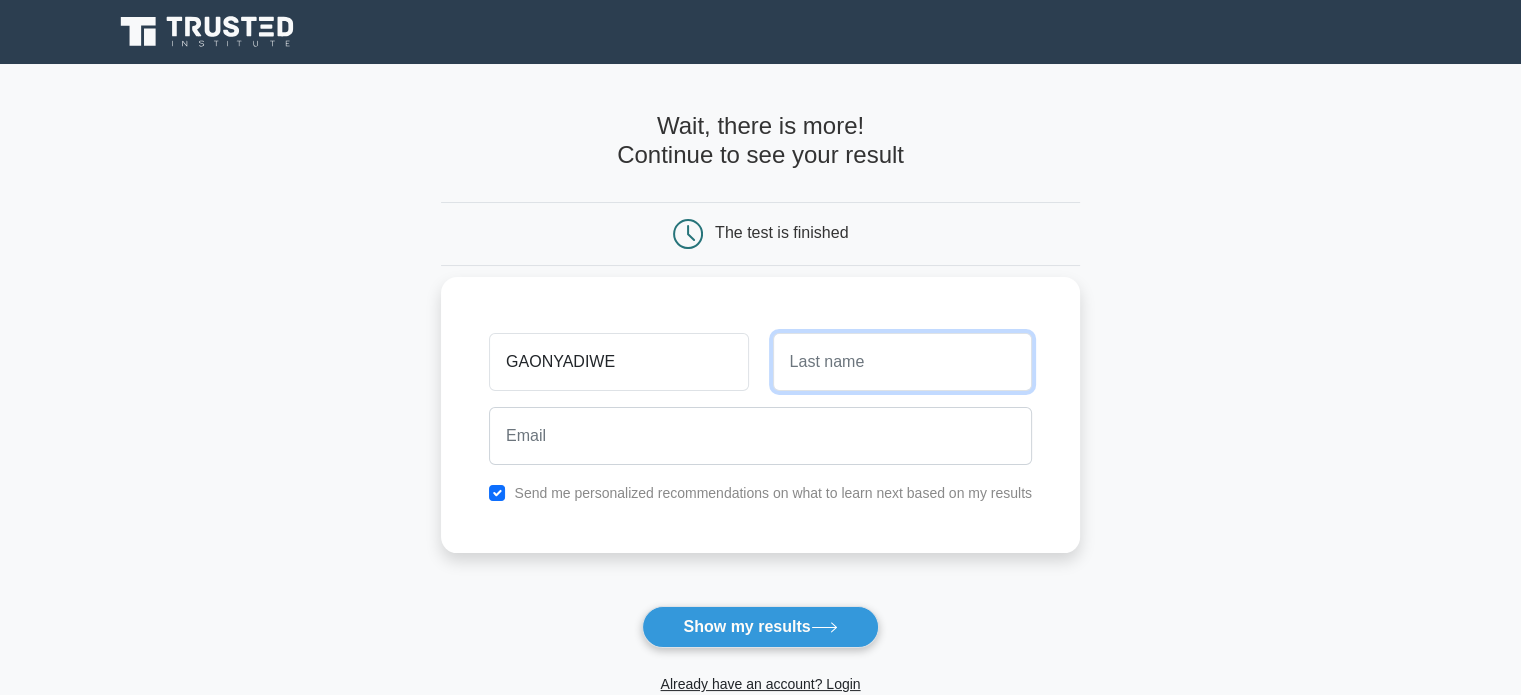 click at bounding box center (902, 362) 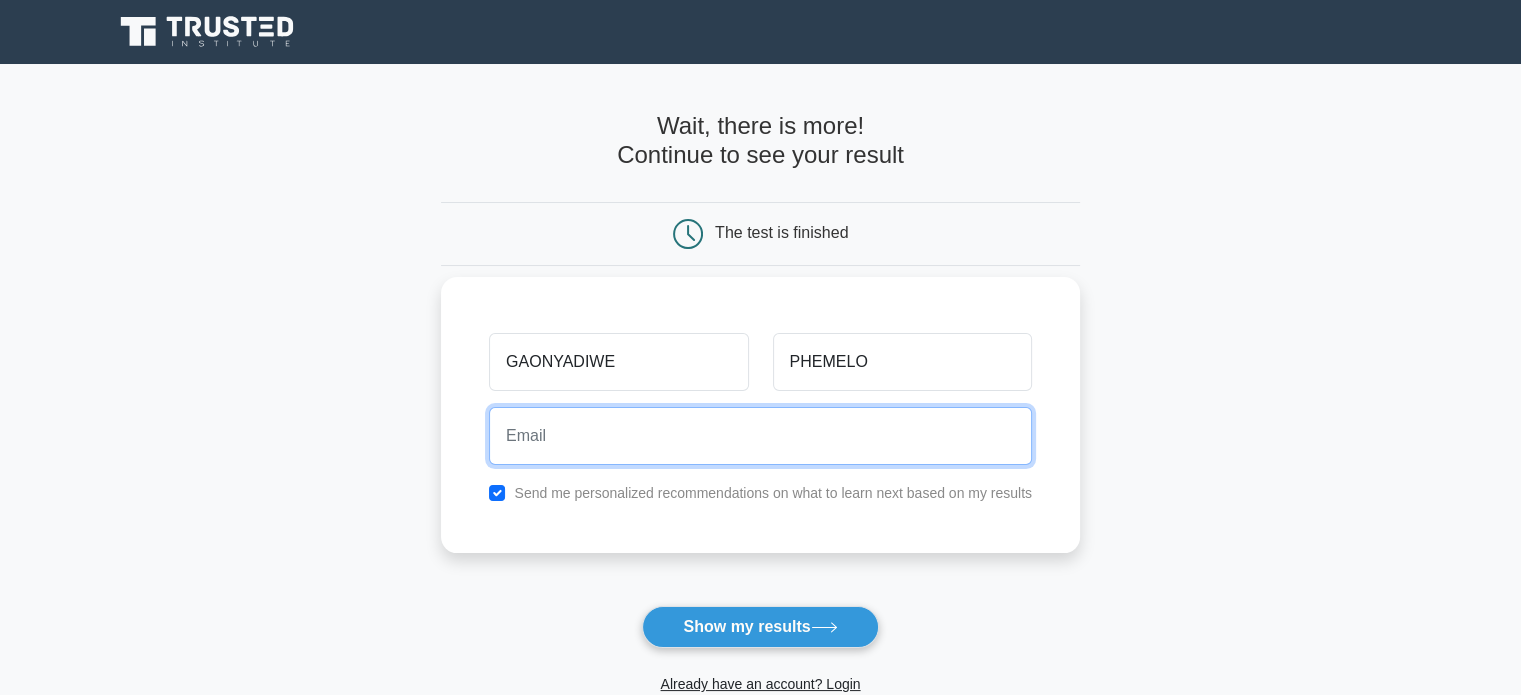 click at bounding box center (760, 436) 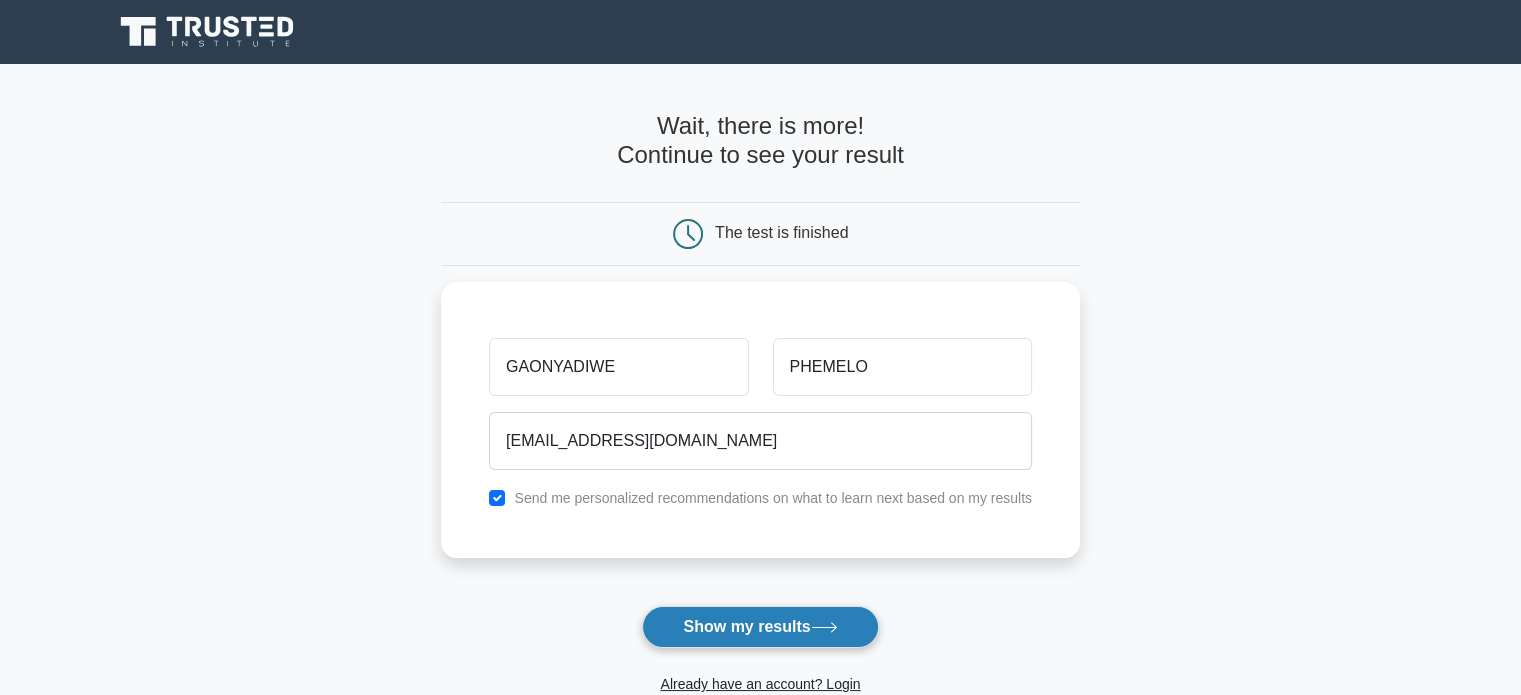 click on "Show my results" at bounding box center [760, 627] 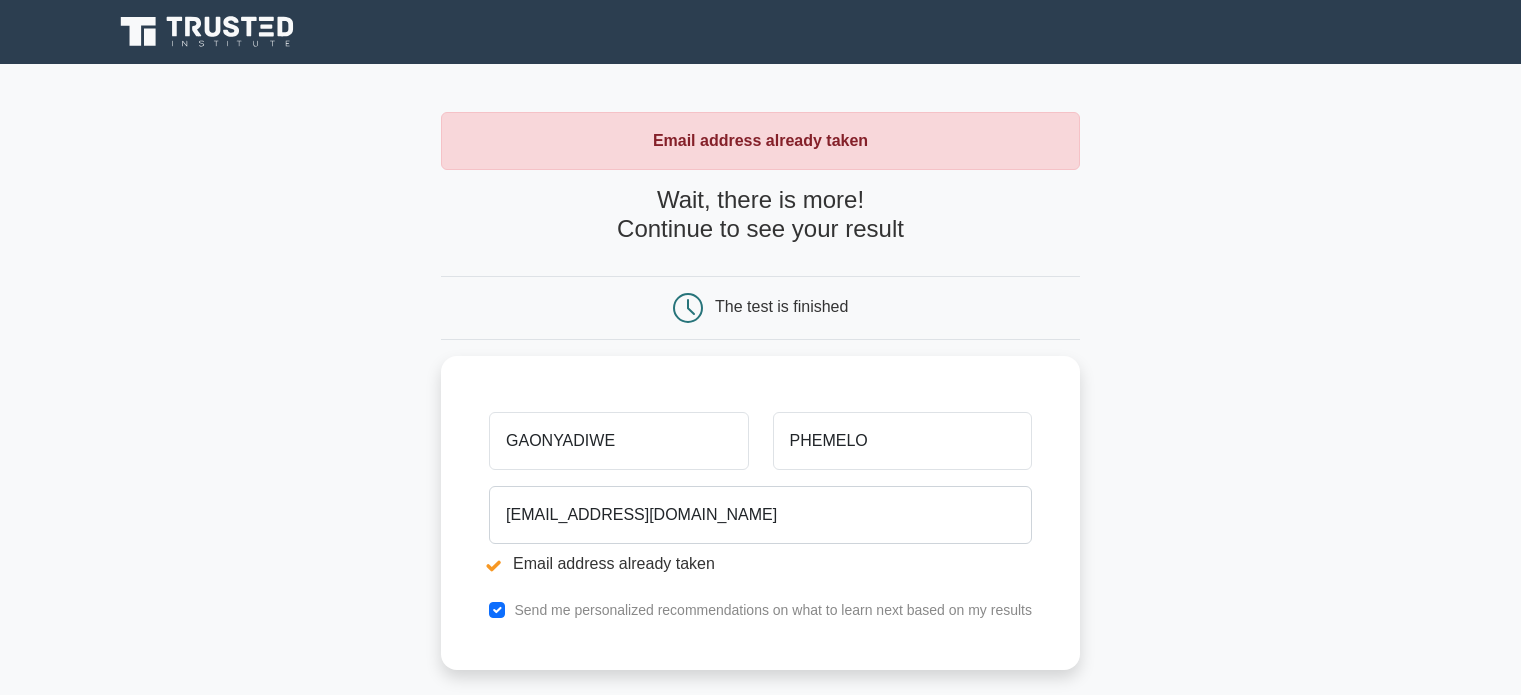 scroll, scrollTop: 0, scrollLeft: 0, axis: both 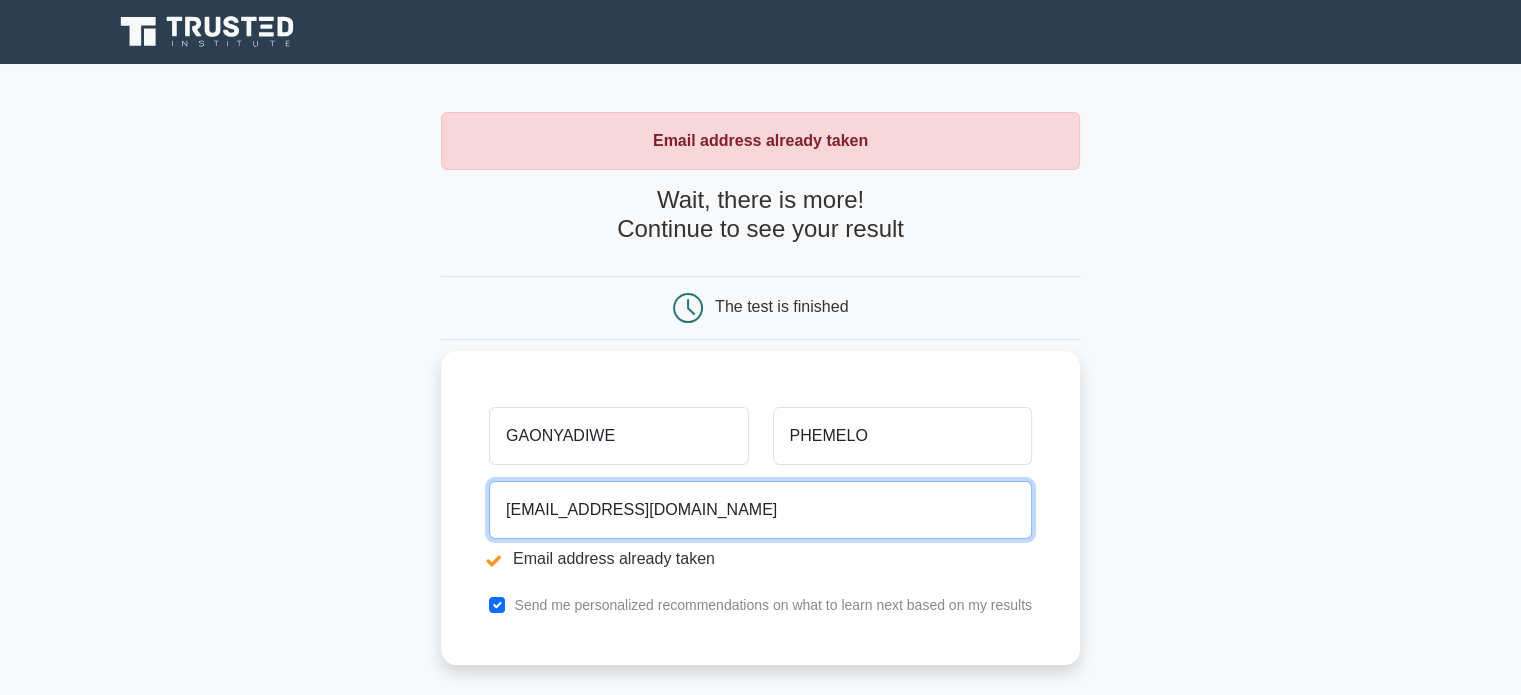 click on "[EMAIL_ADDRESS][DOMAIN_NAME]" at bounding box center (760, 510) 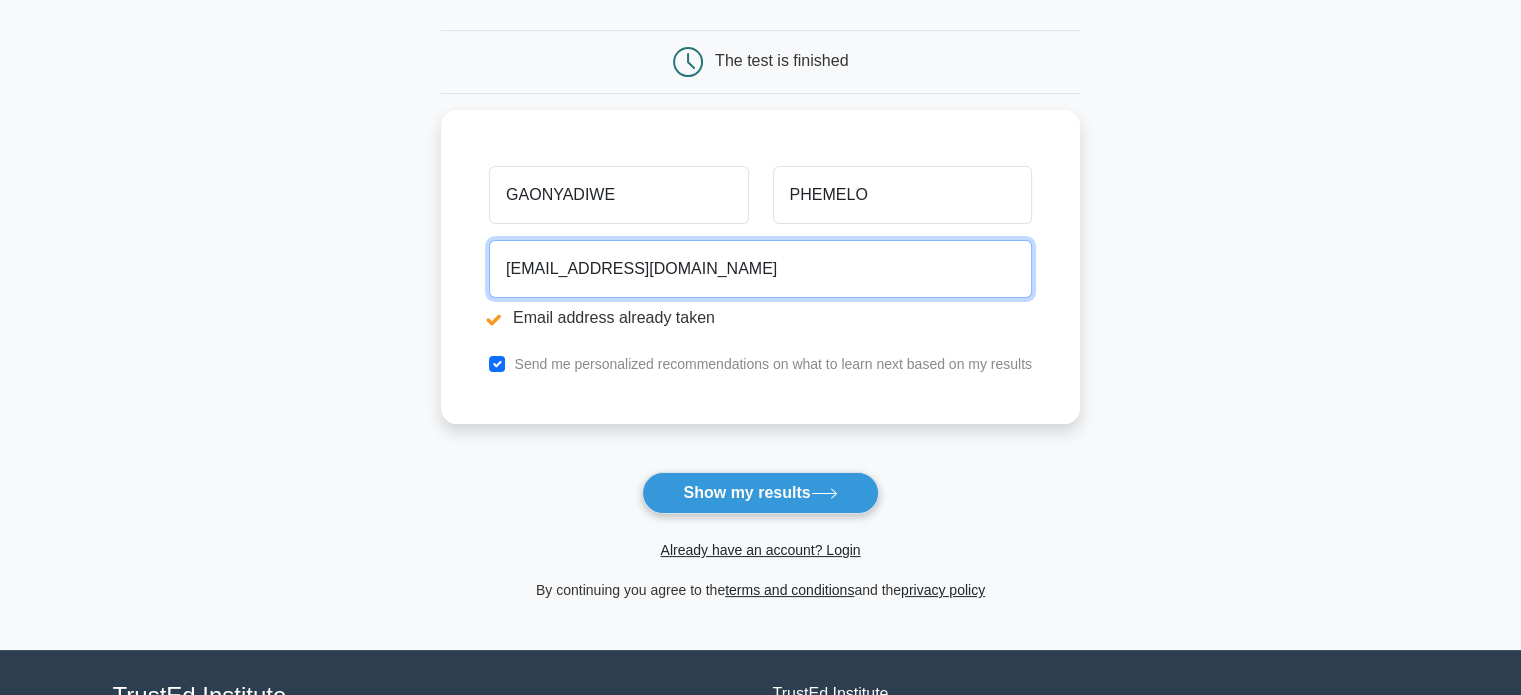 scroll, scrollTop: 244, scrollLeft: 0, axis: vertical 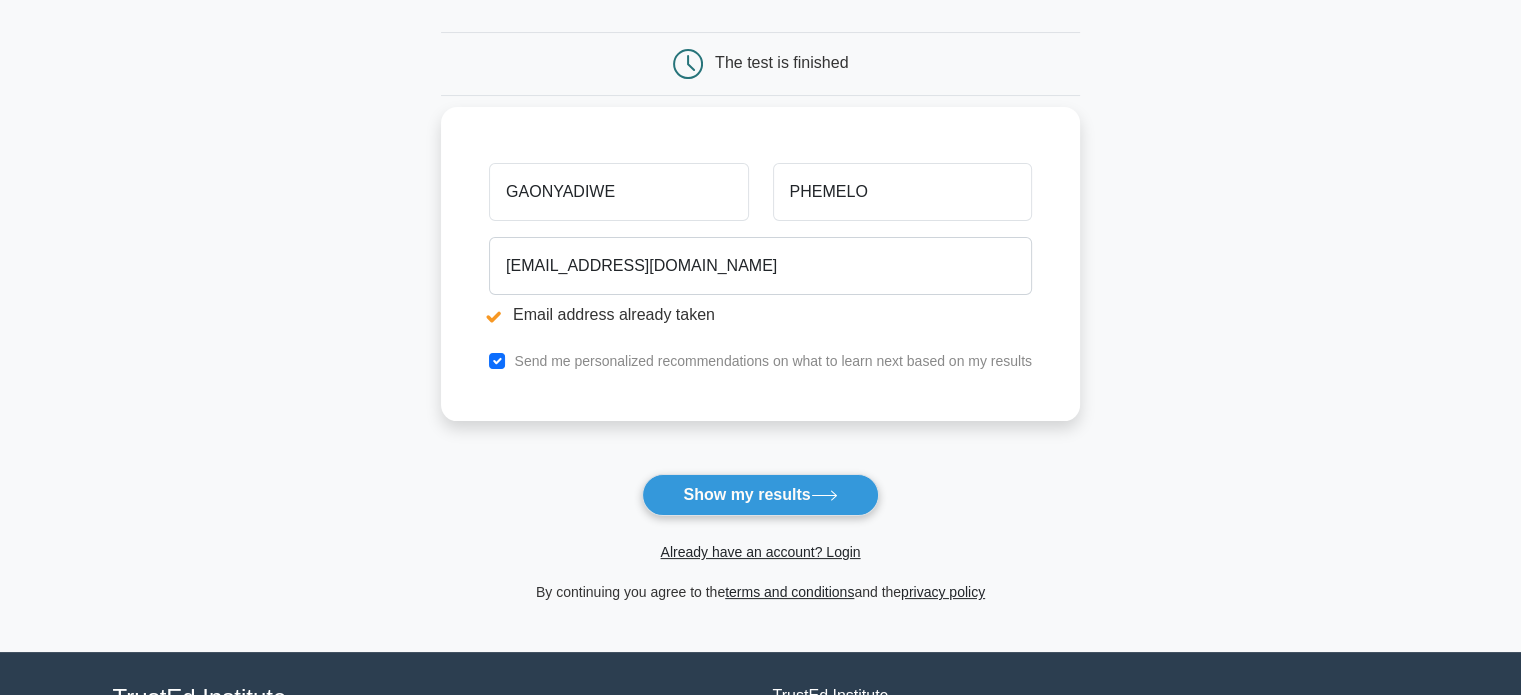 click on "gaophemey@gmail.com
Email address already taken" at bounding box center (760, 285) 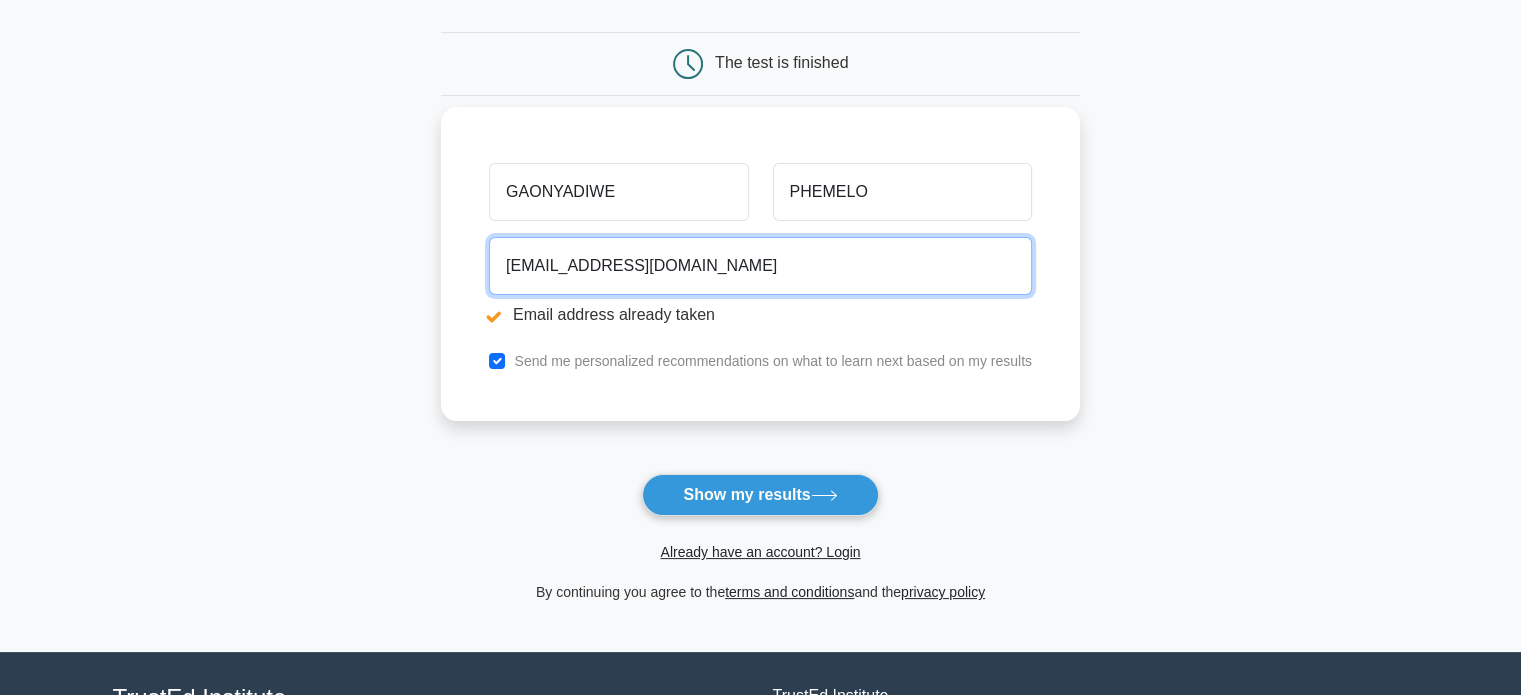 click on "gaophemey@gmail.com" at bounding box center (760, 266) 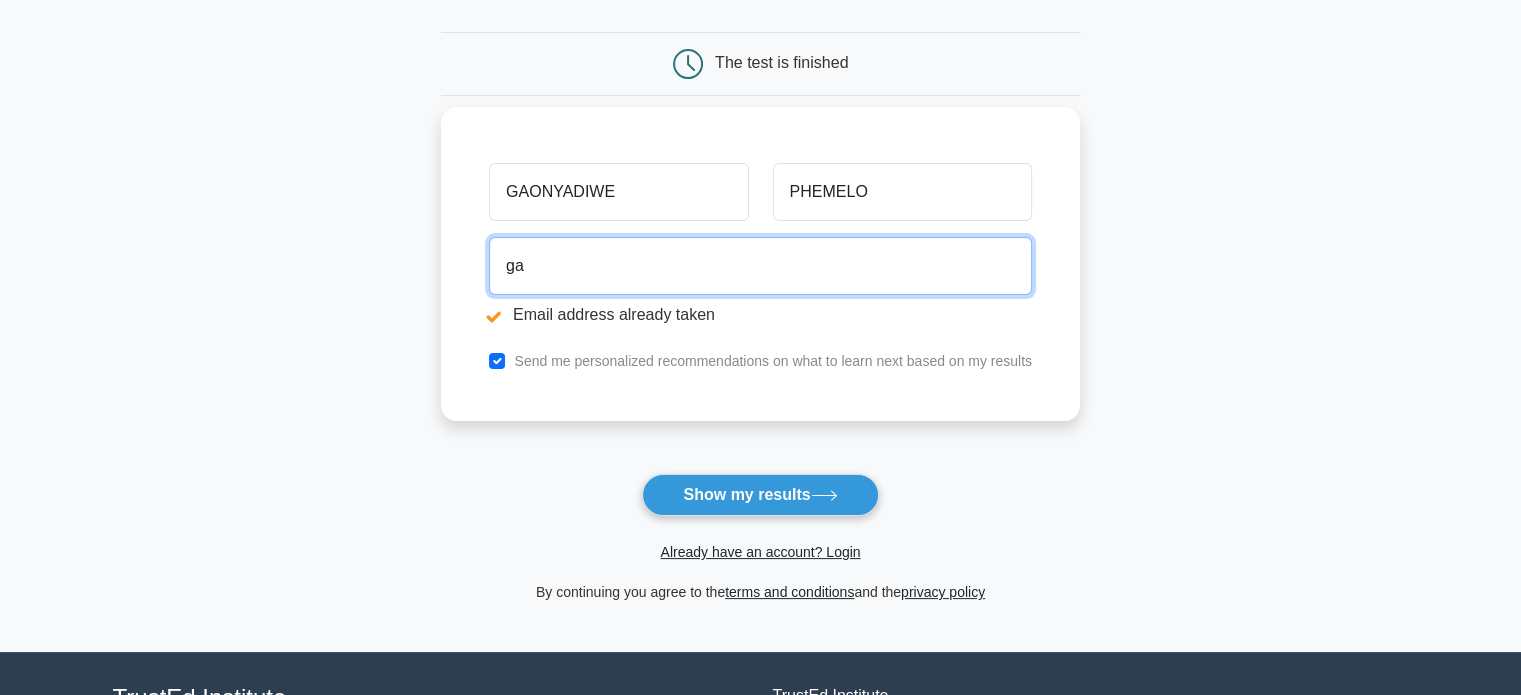 type on "g" 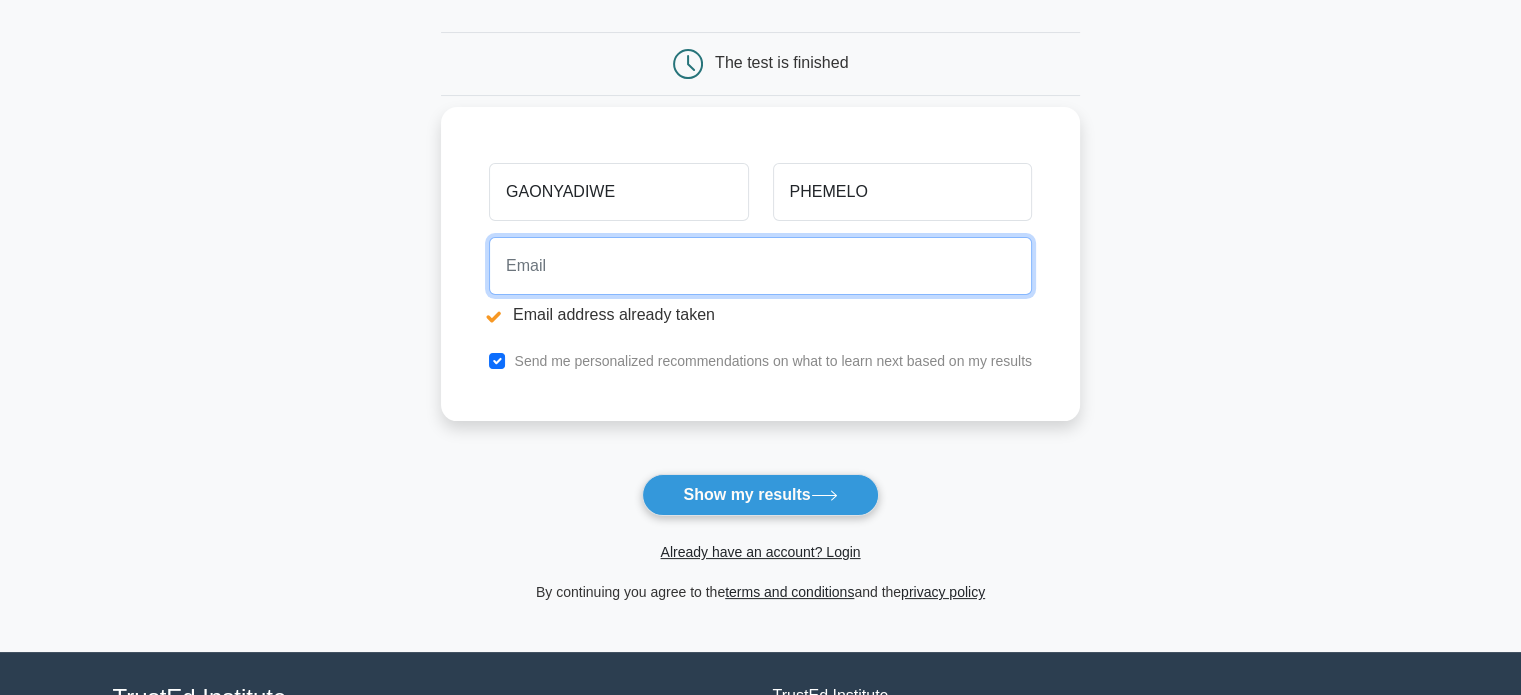 type 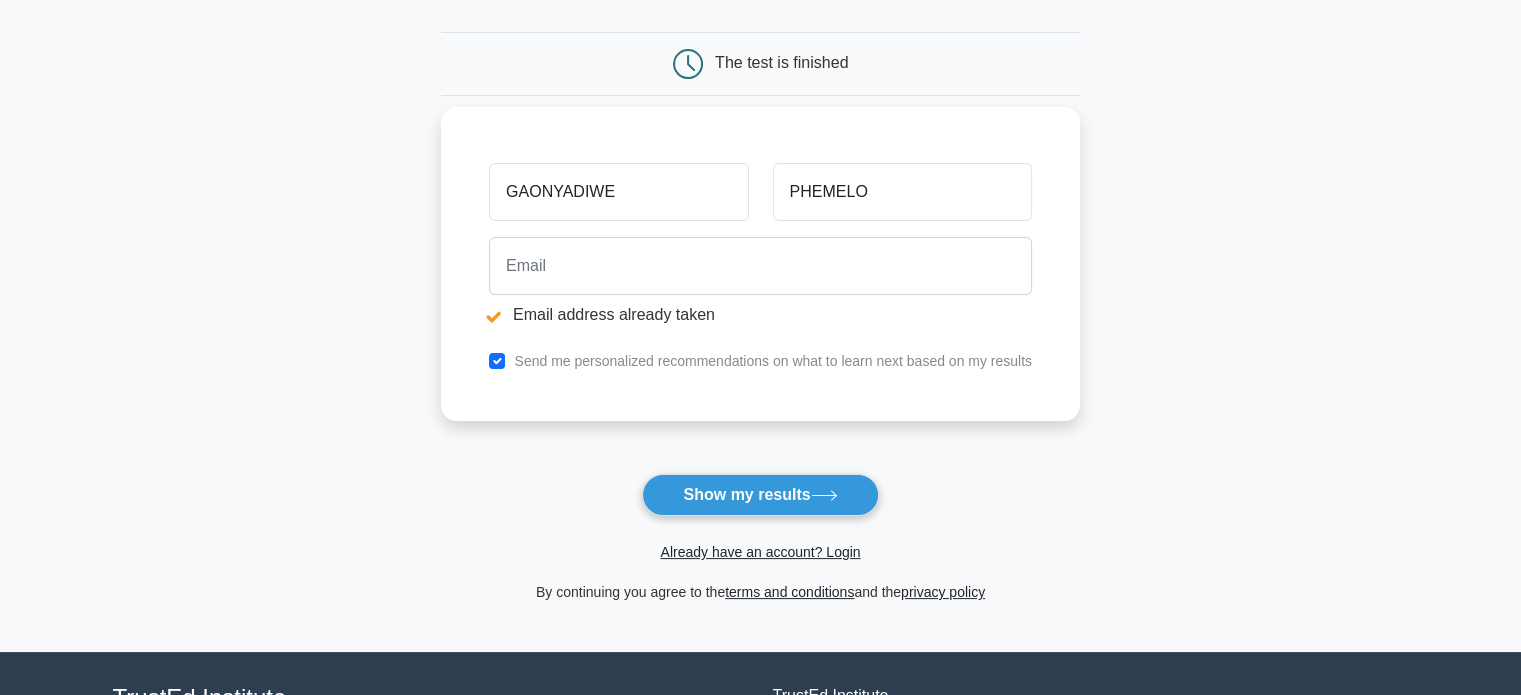click on "Send me personalized recommendations on what to learn next based on my results" at bounding box center (773, 361) 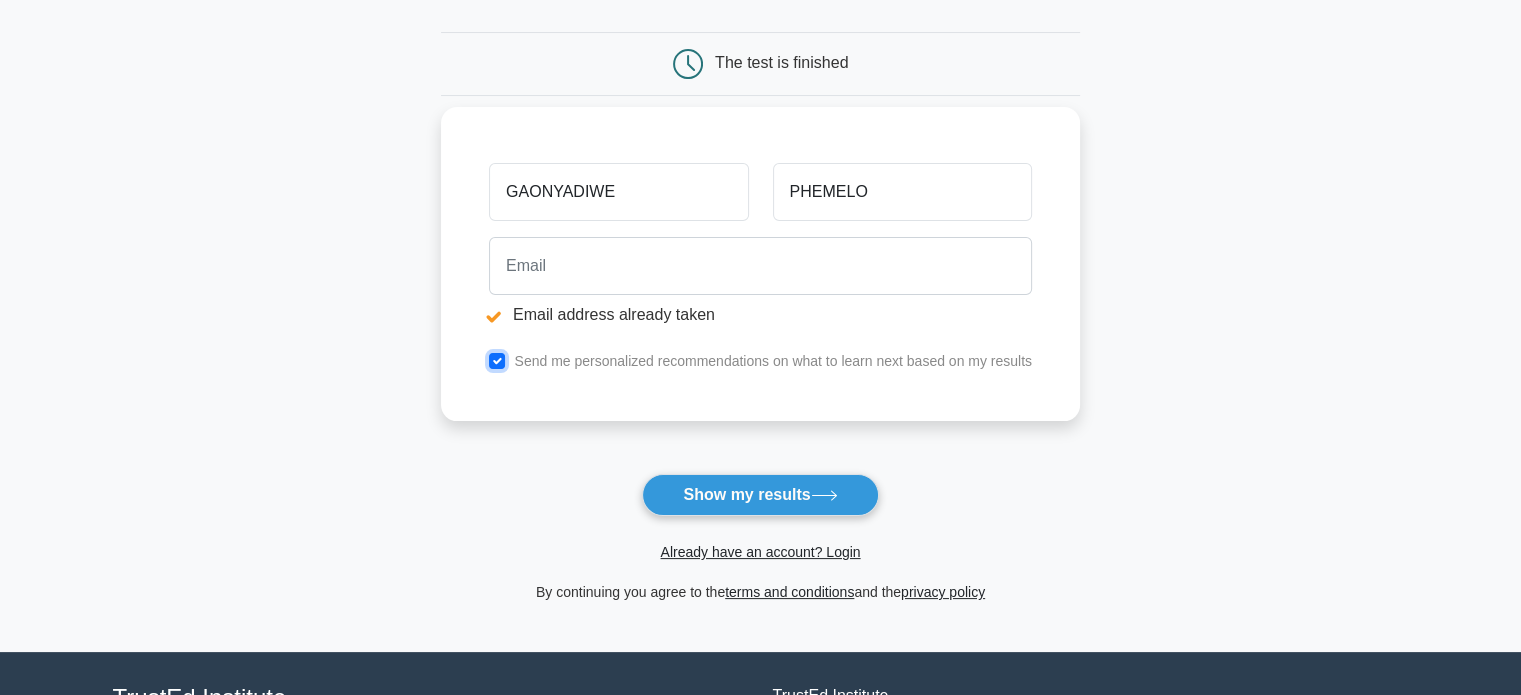 click at bounding box center [497, 361] 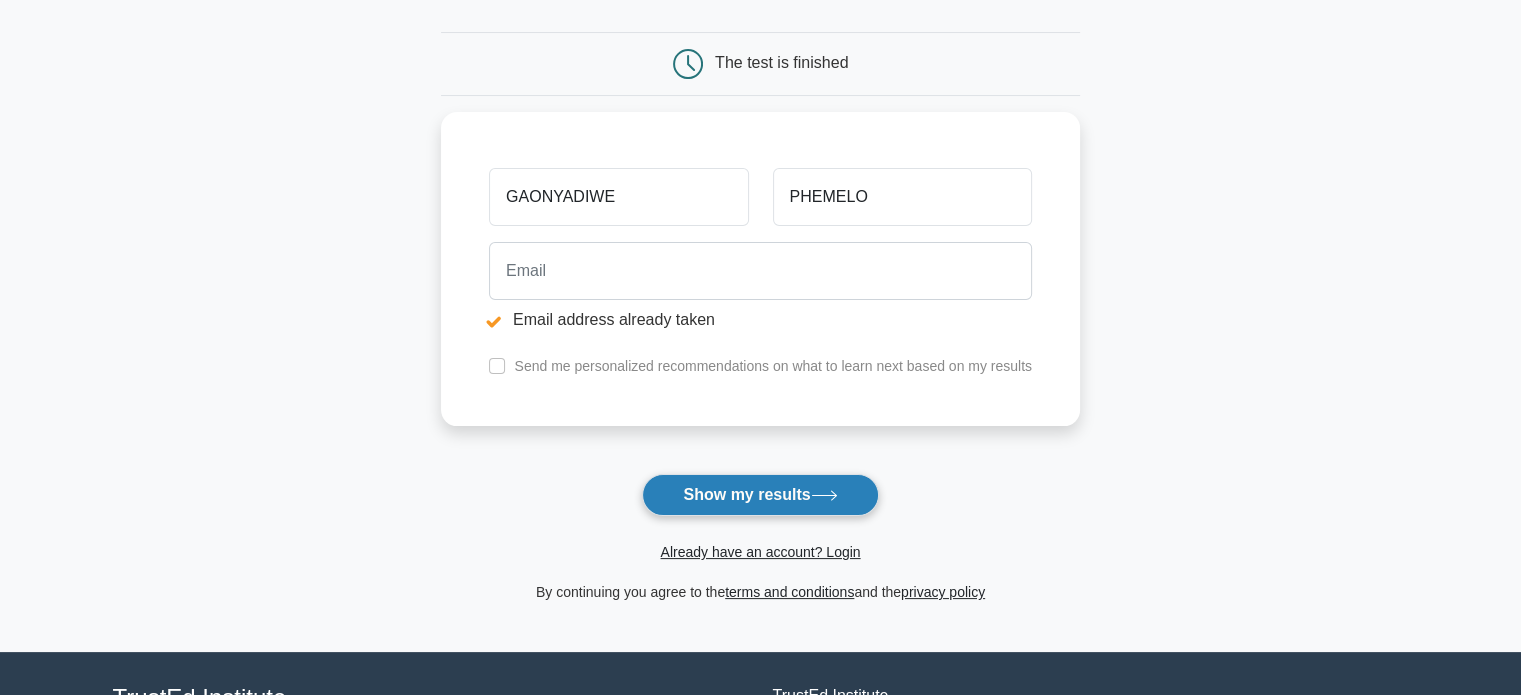 click on "Show my results" at bounding box center (760, 495) 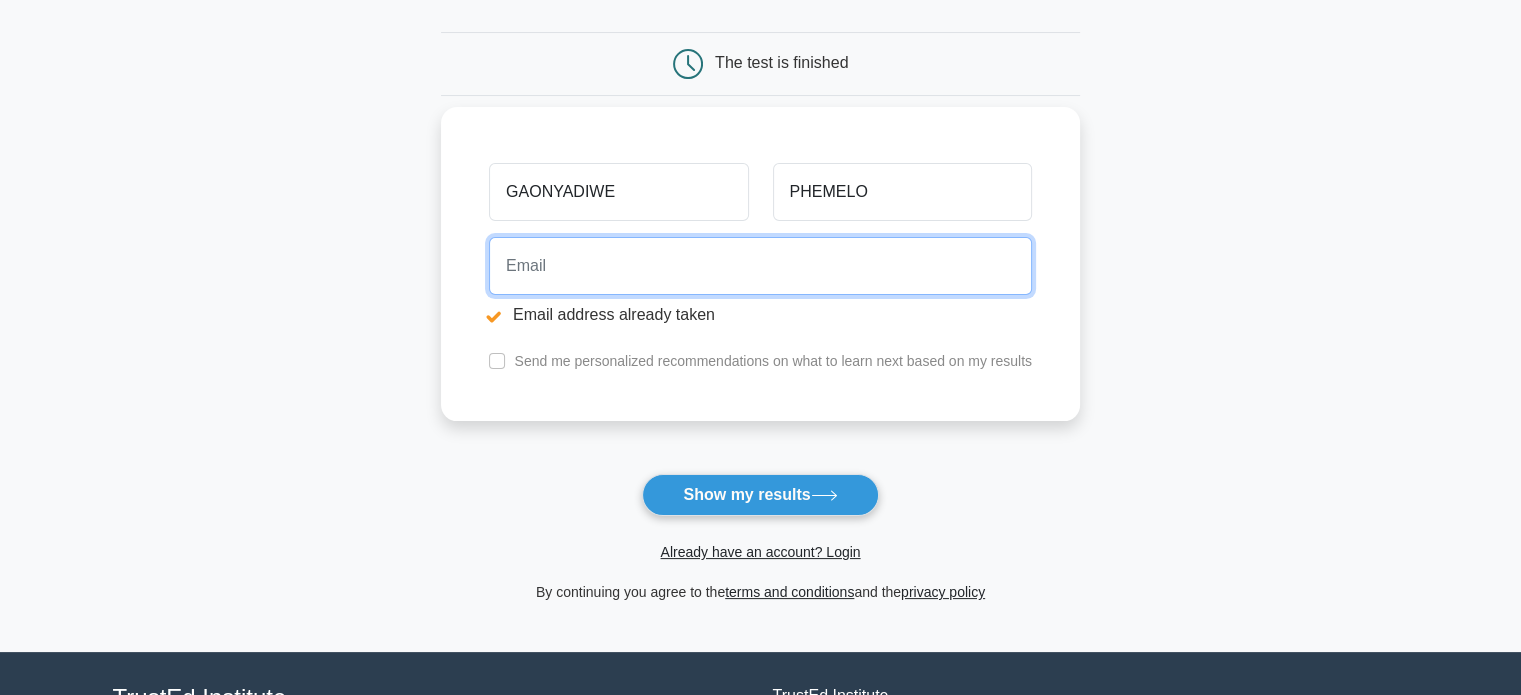 click at bounding box center [760, 266] 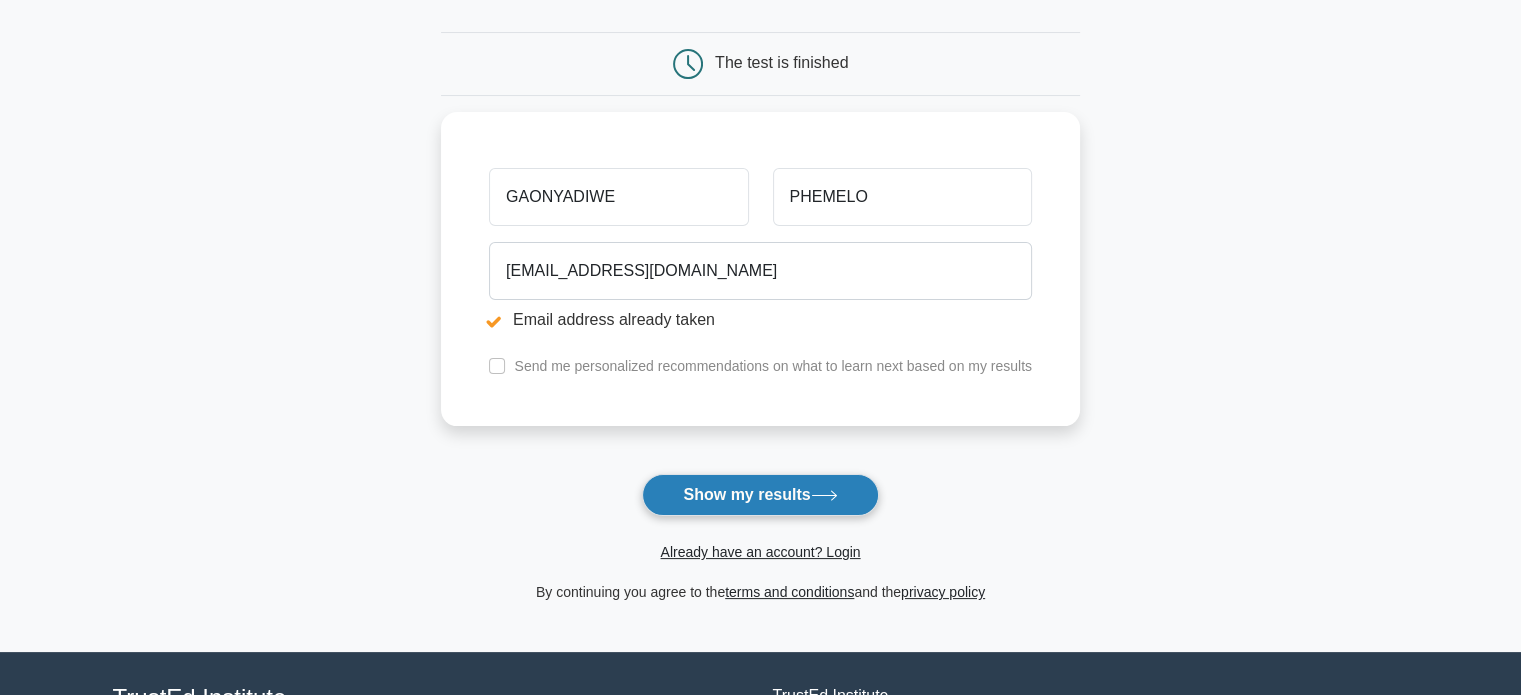 click on "Show my results" at bounding box center [760, 495] 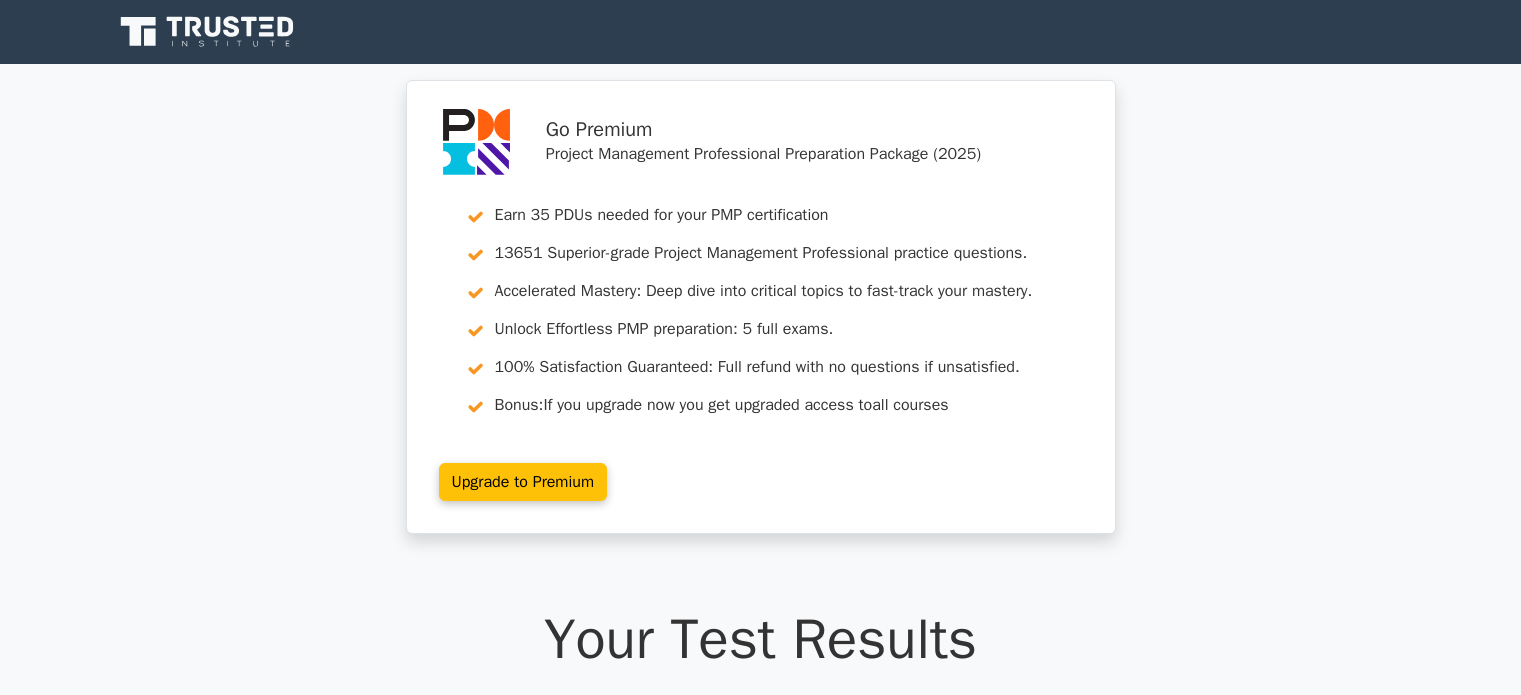 scroll, scrollTop: 0, scrollLeft: 0, axis: both 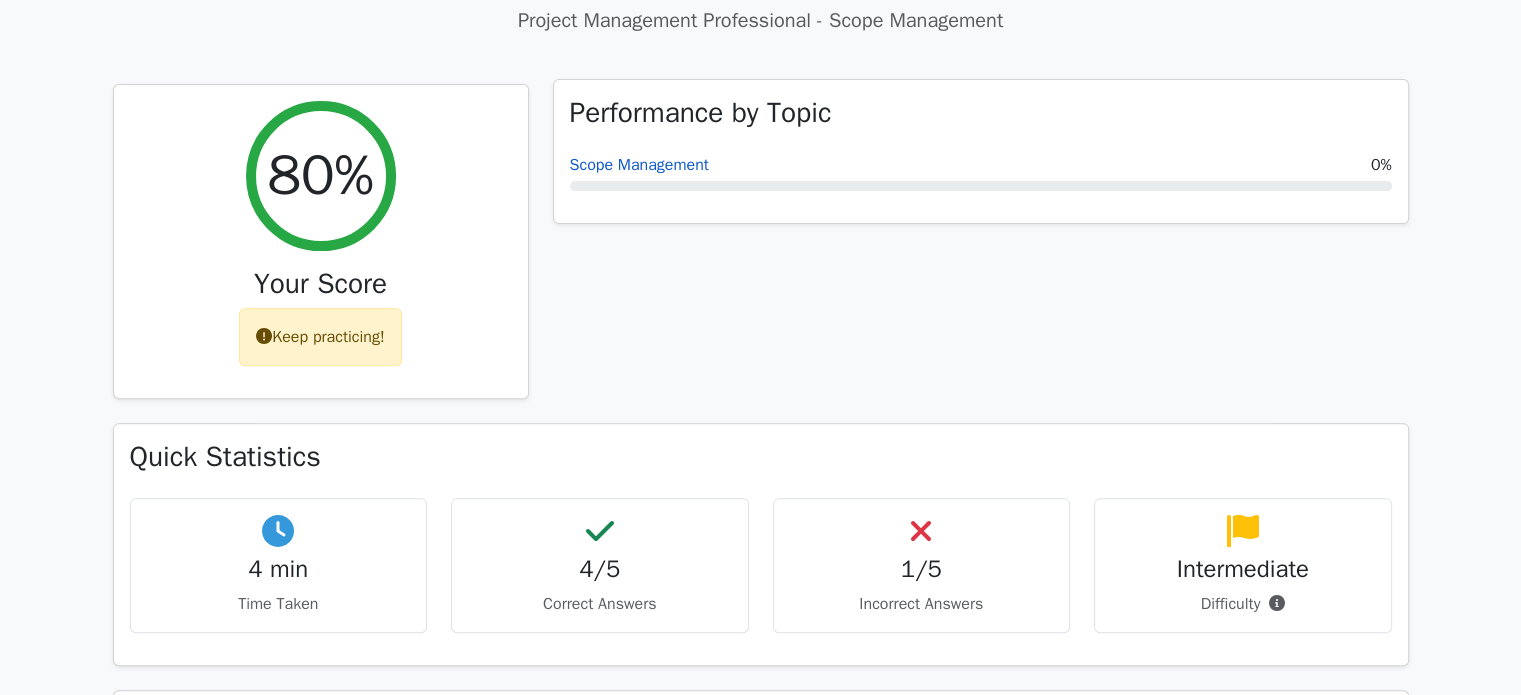 click on "Scope Management" at bounding box center [639, 165] 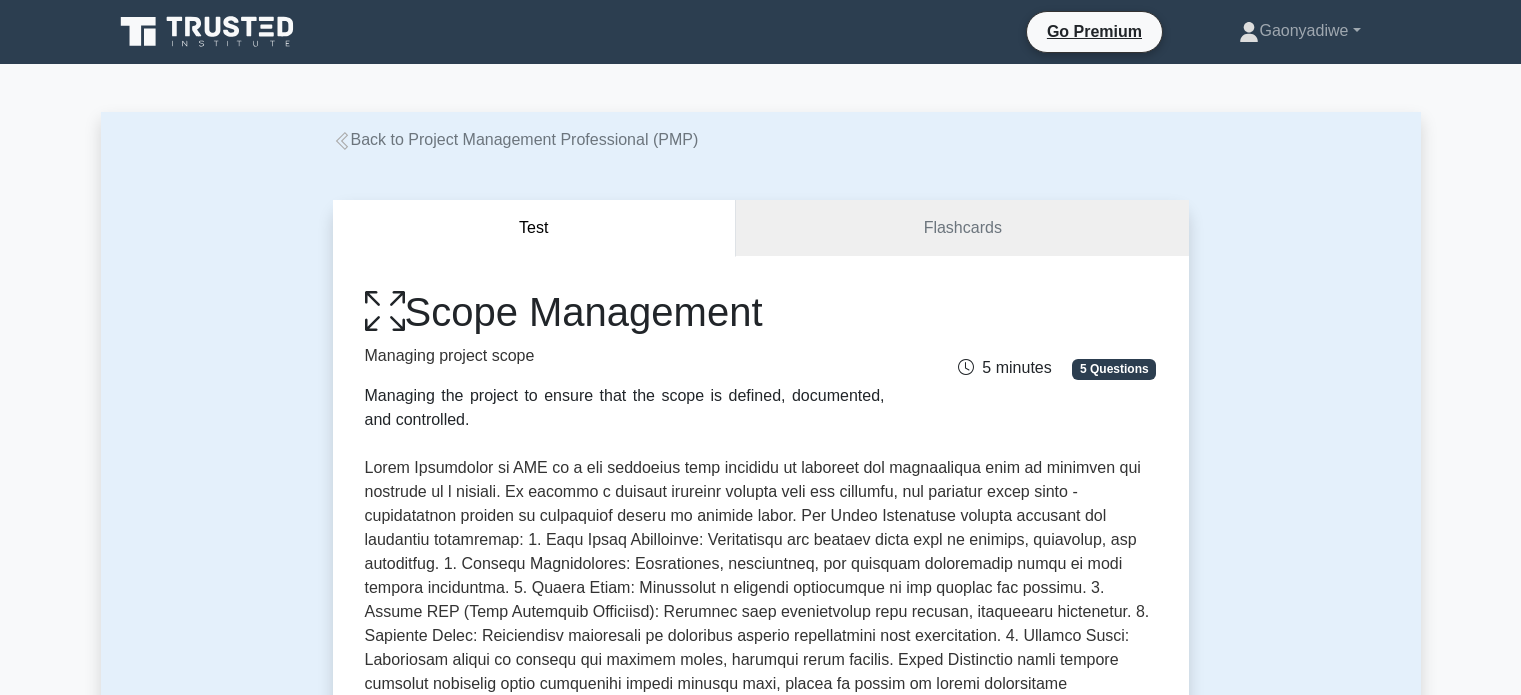 scroll, scrollTop: 0, scrollLeft: 0, axis: both 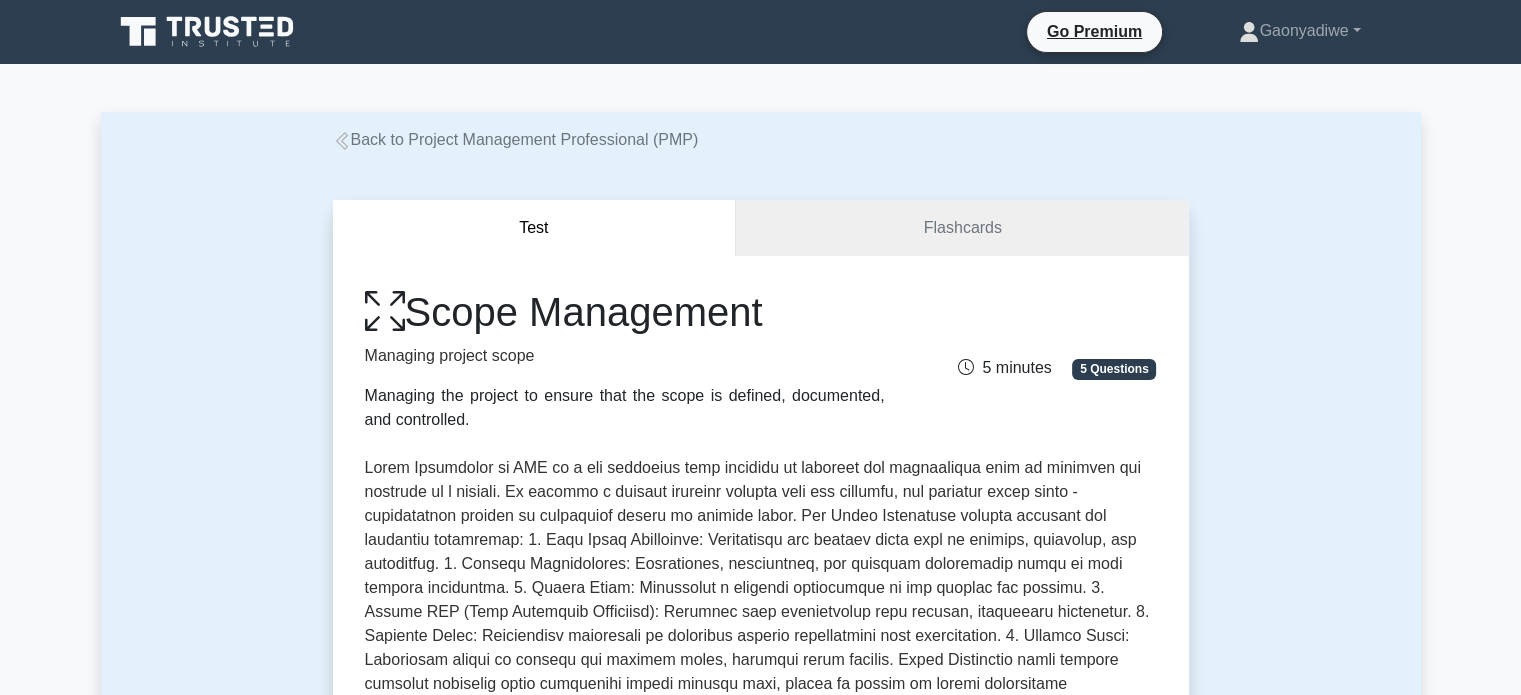 click 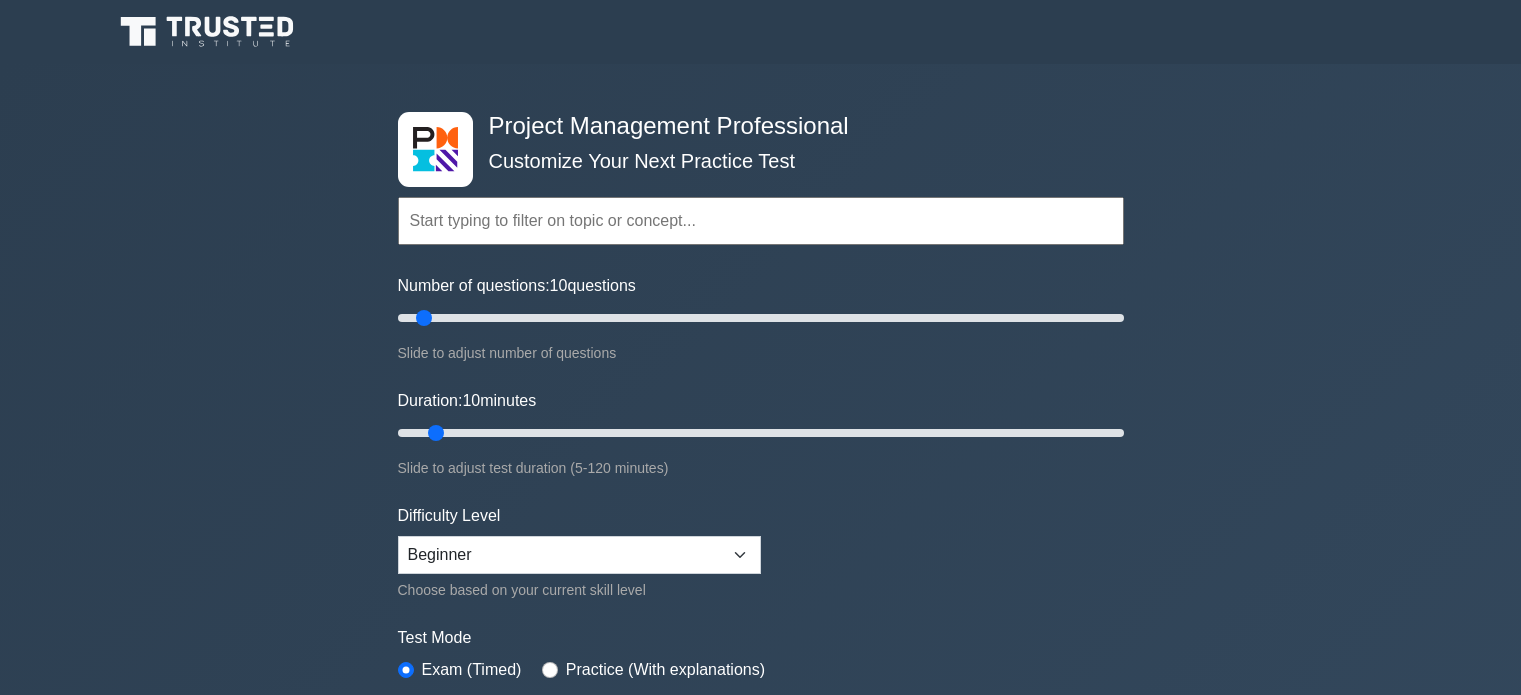 scroll, scrollTop: 0, scrollLeft: 0, axis: both 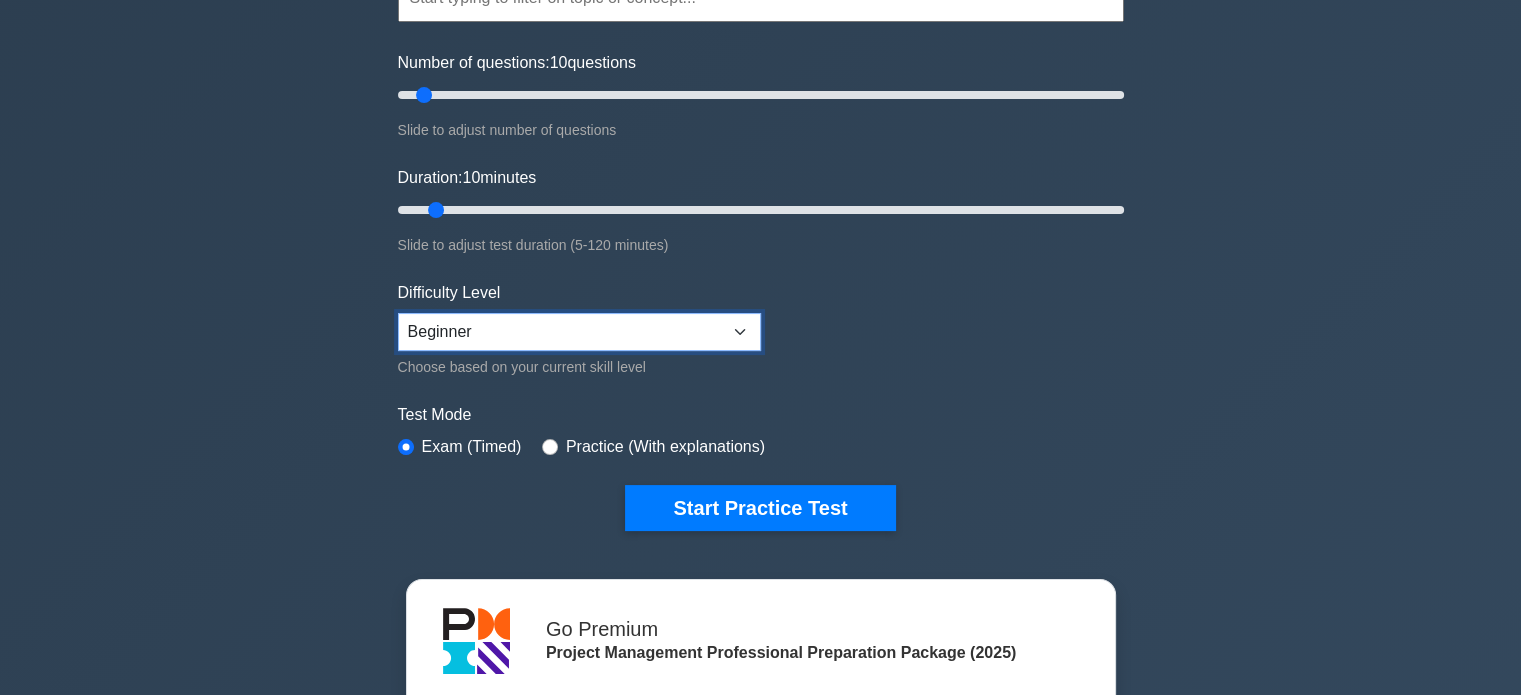 click on "Beginner
Intermediate
Expert" at bounding box center [579, 332] 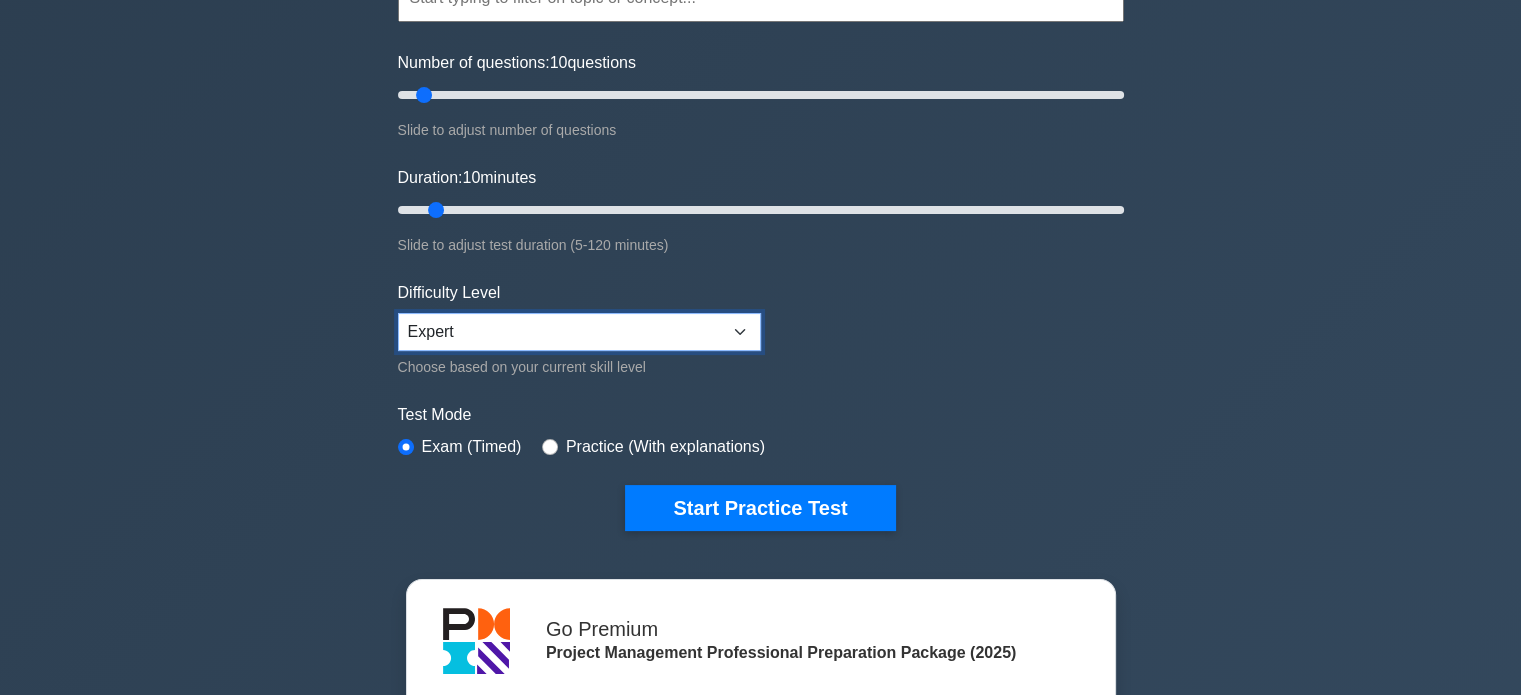 click on "Beginner
Intermediate
Expert" at bounding box center [579, 332] 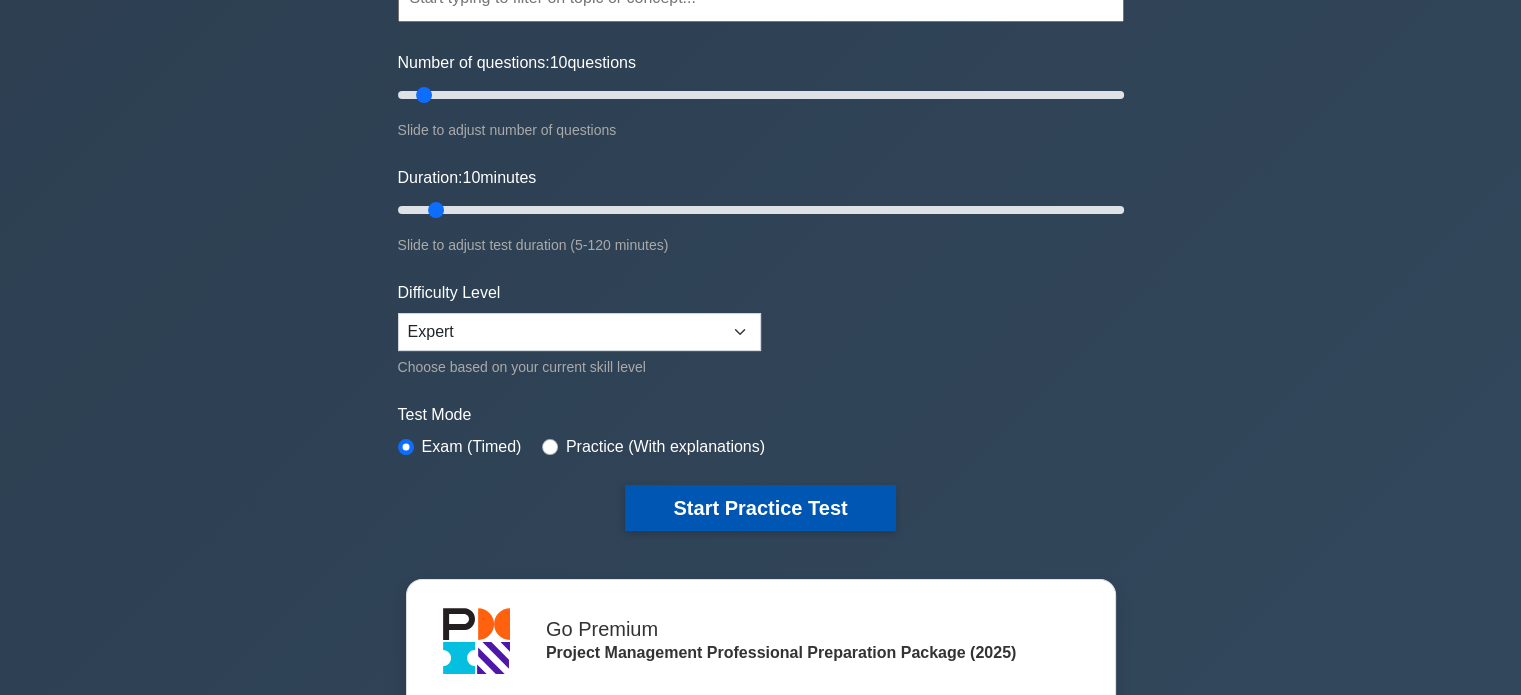 click on "Start Practice Test" at bounding box center [760, 508] 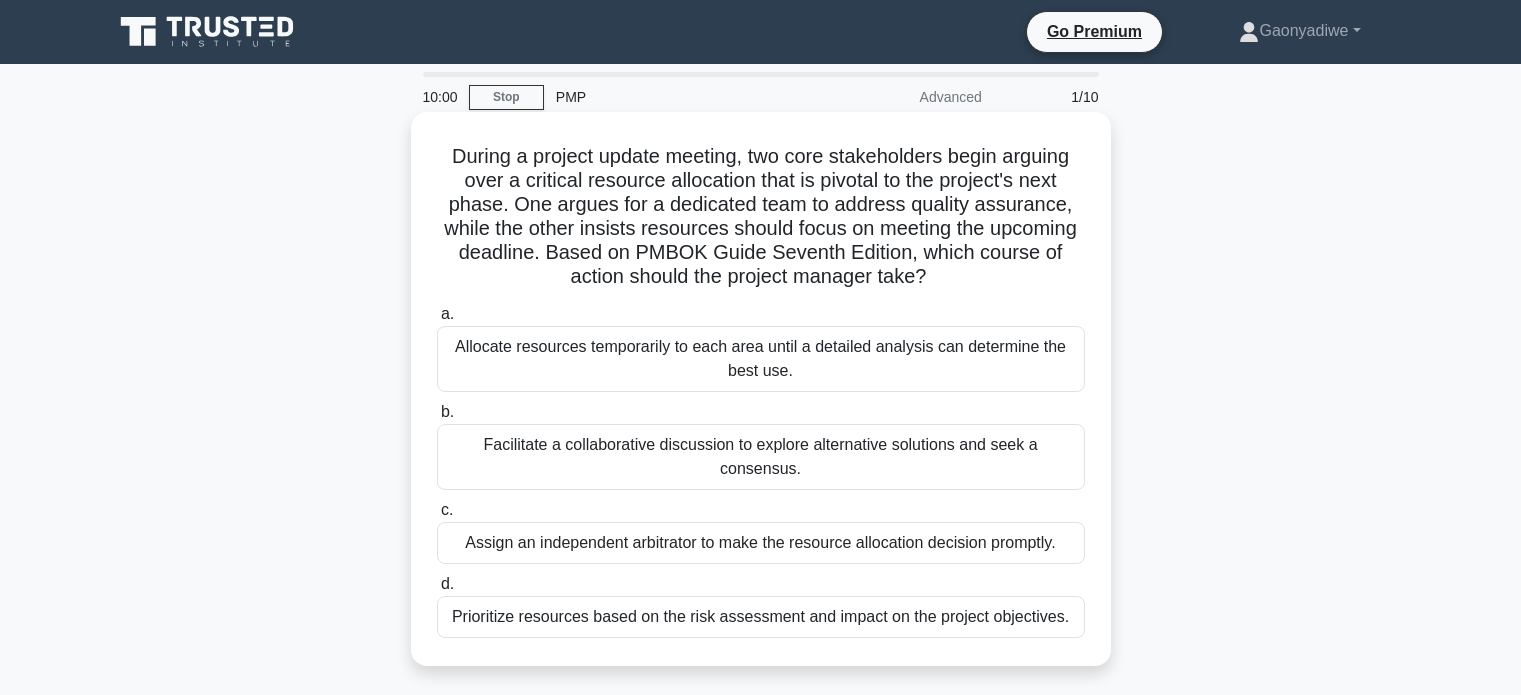 scroll, scrollTop: 0, scrollLeft: 0, axis: both 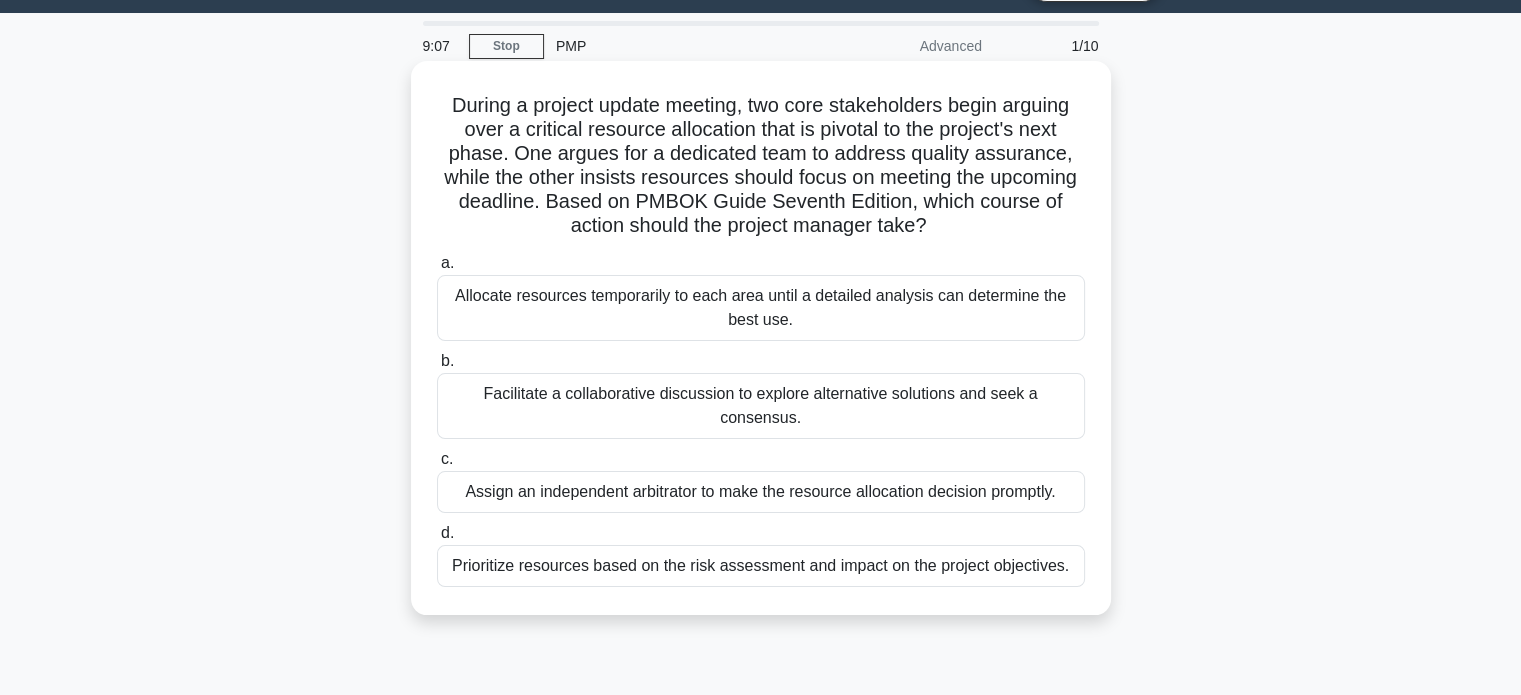 click on "Prioritize resources based on the risk assessment and impact on the project objectives." at bounding box center (761, 566) 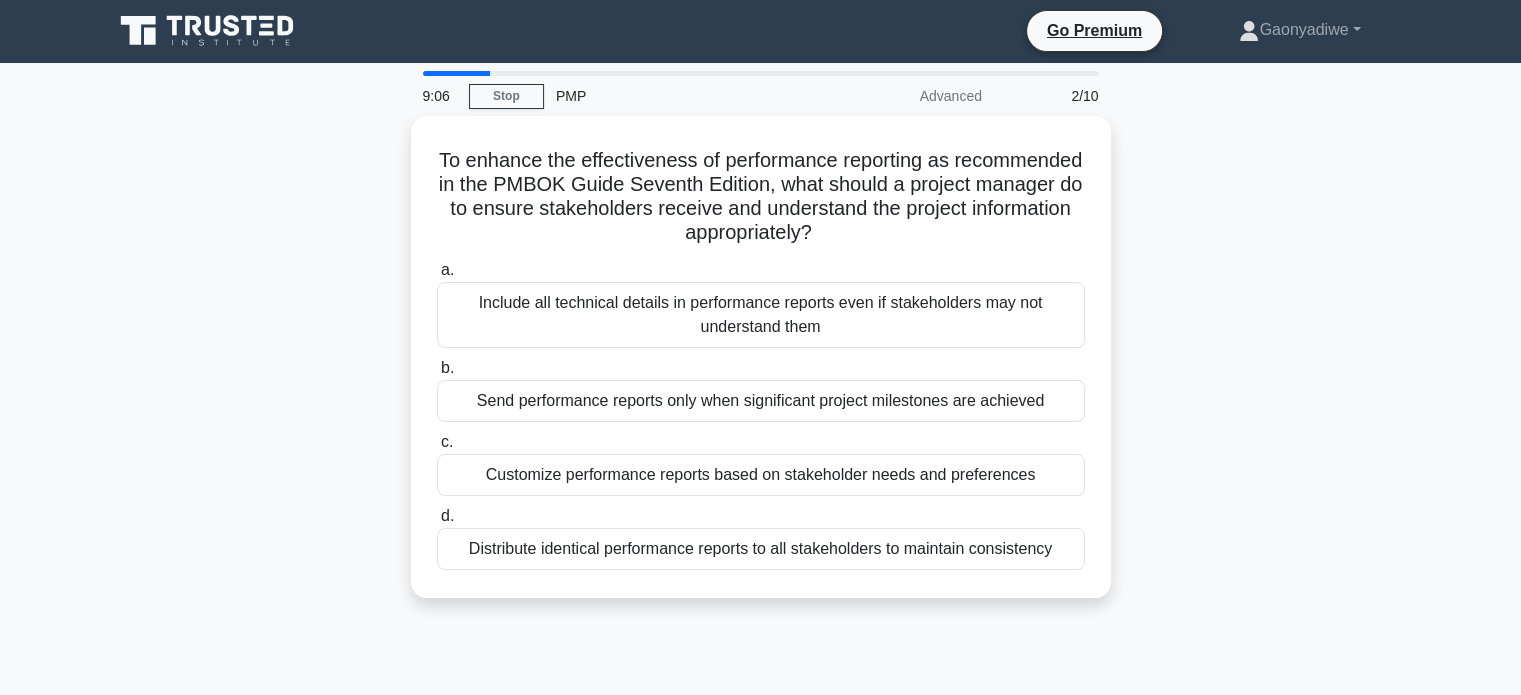 scroll, scrollTop: 0, scrollLeft: 0, axis: both 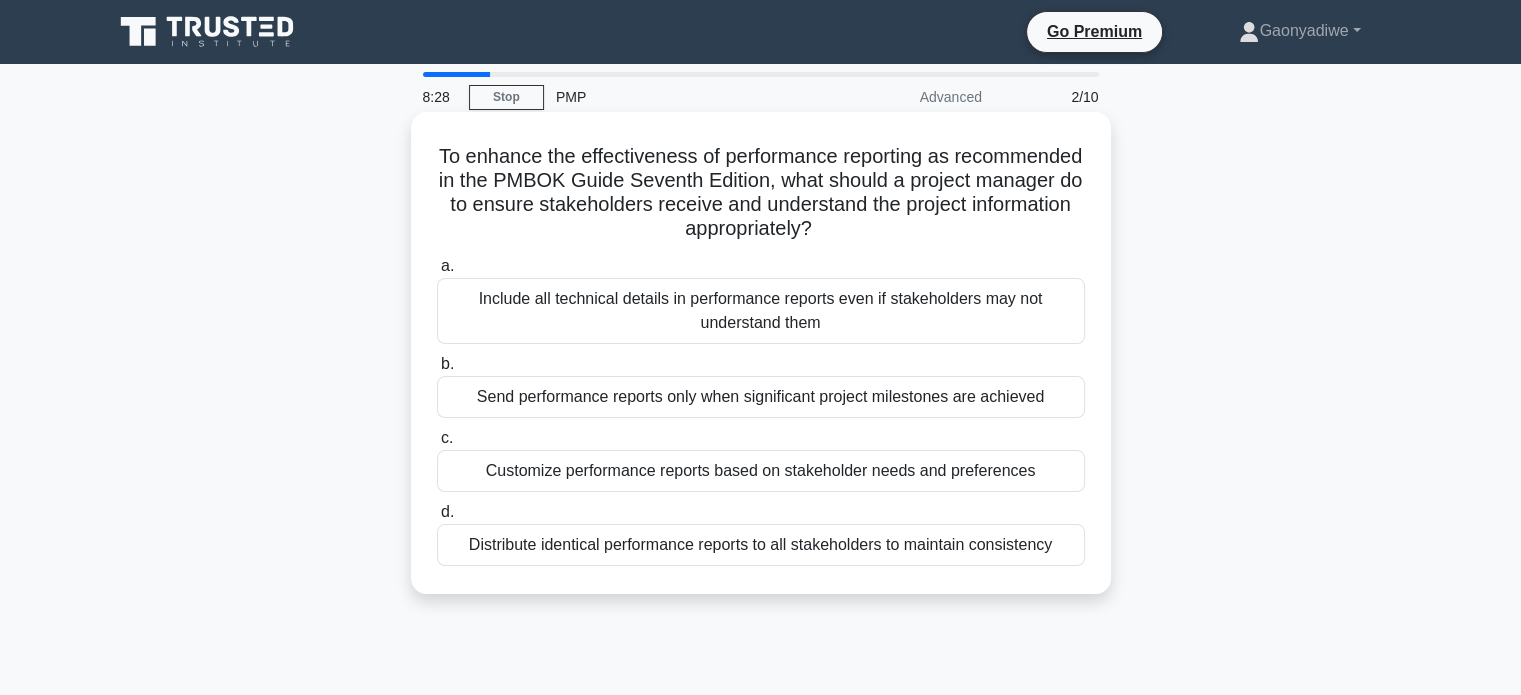 click on "Customize performance reports based on stakeholder needs and preferences" at bounding box center (761, 471) 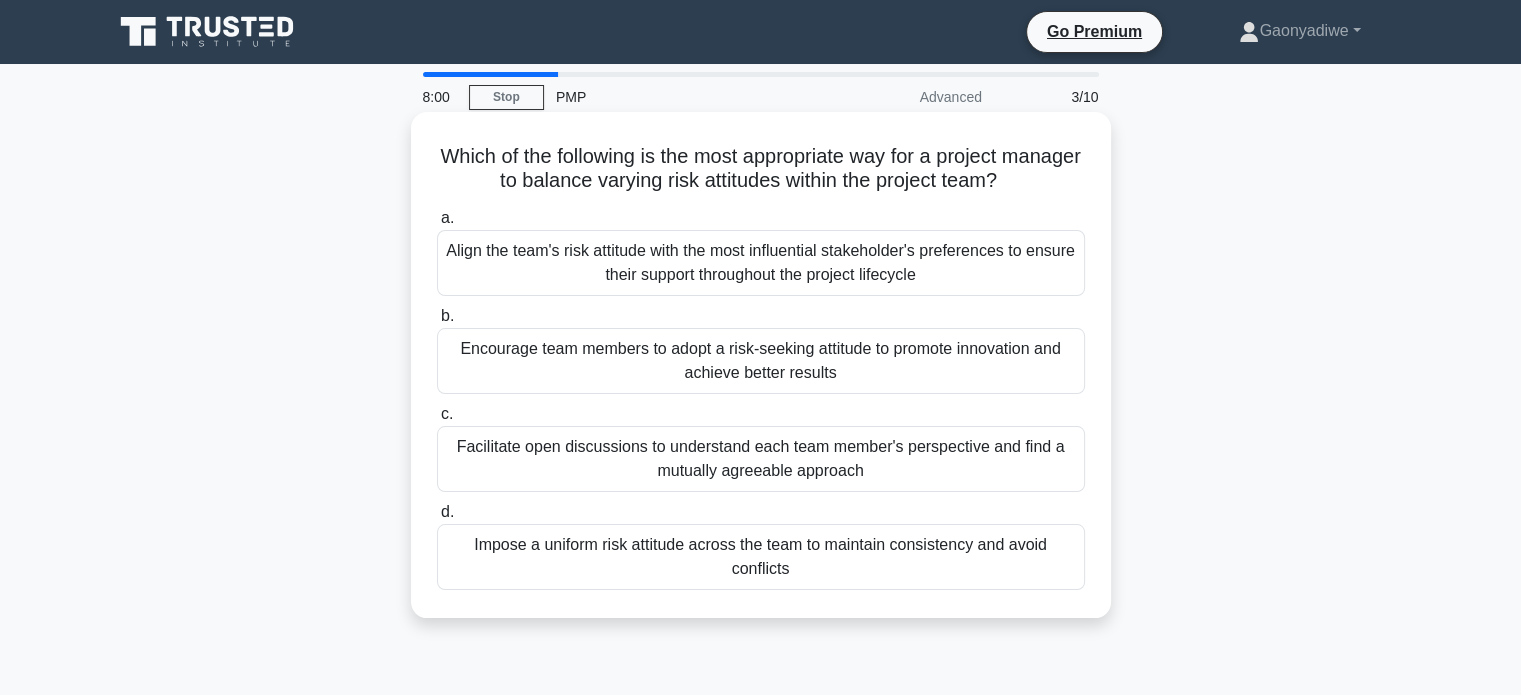 click on "Align the team's risk attitude with the most influential stakeholder's preferences to ensure their support throughout the project lifecycle" at bounding box center [761, 263] 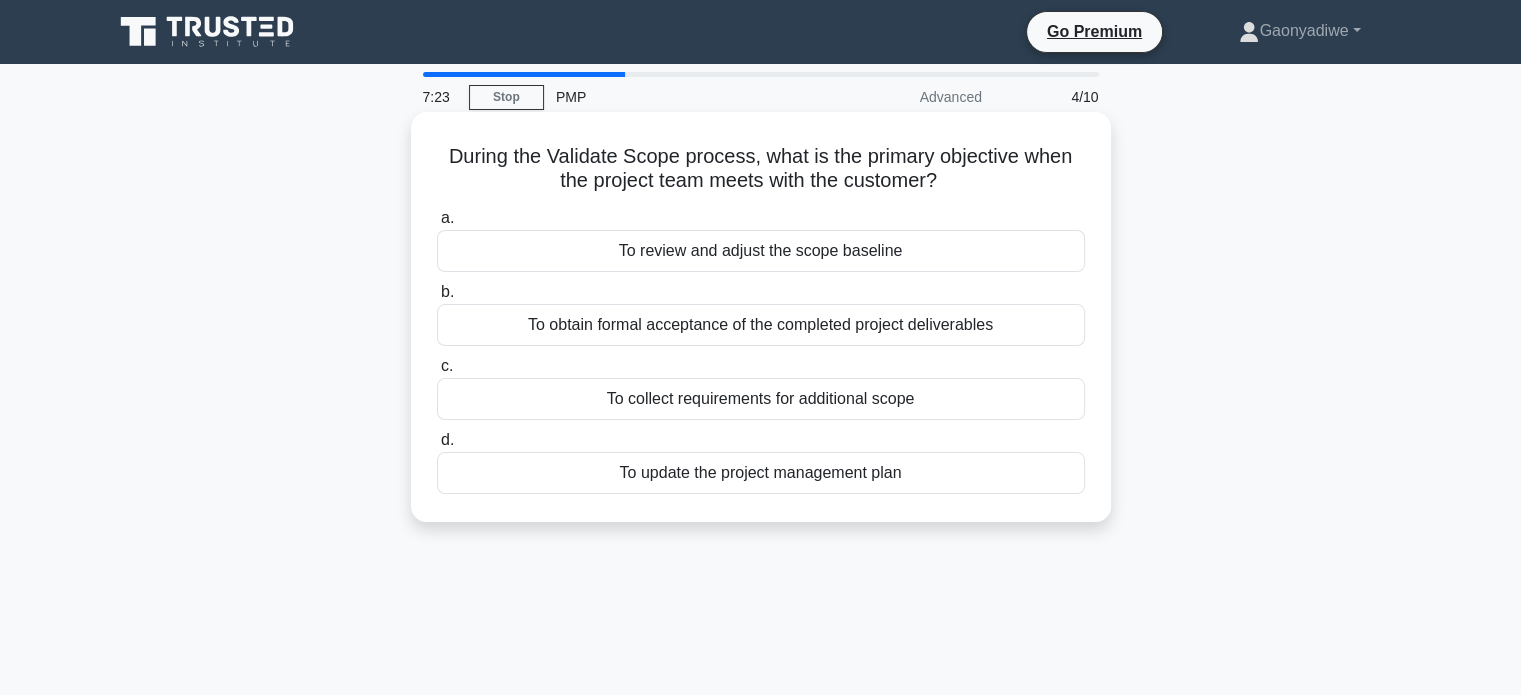 click on "To review and adjust the scope baseline" at bounding box center [761, 251] 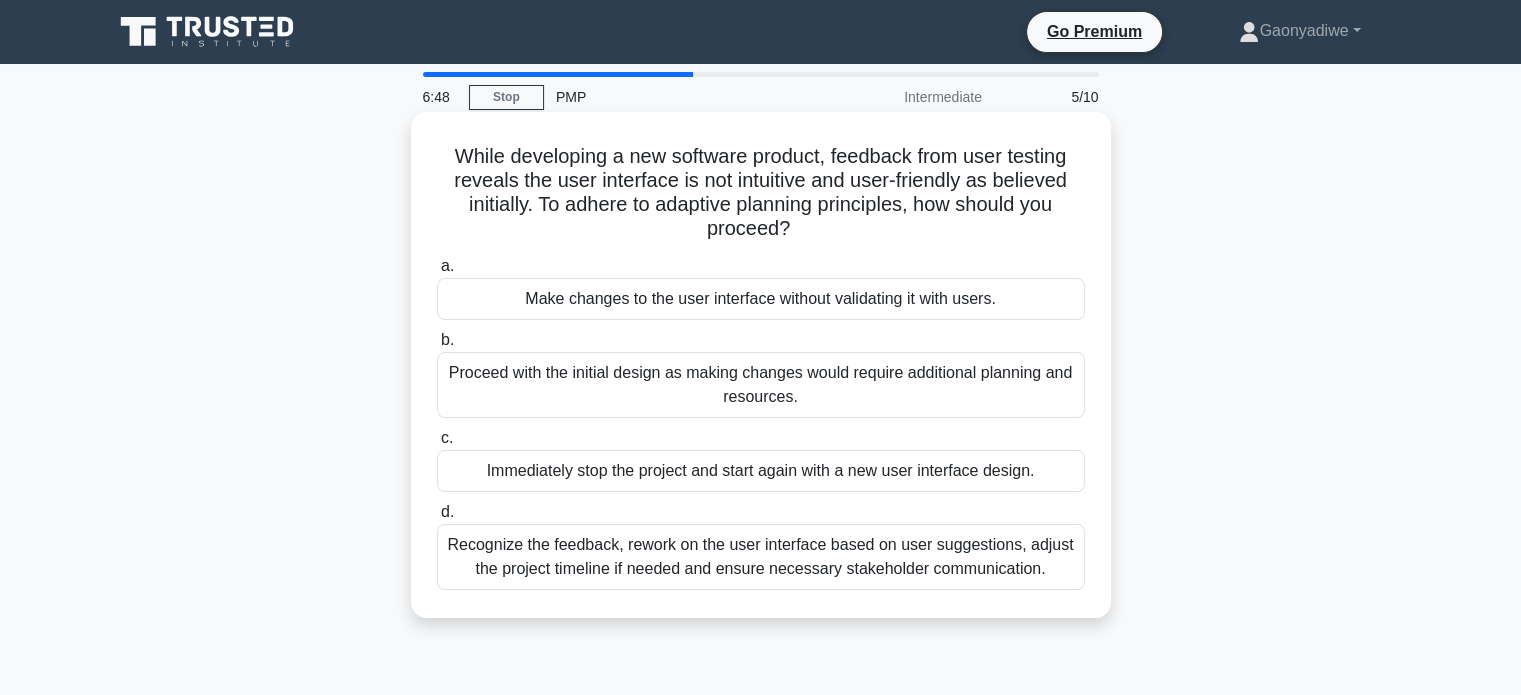 click on "Recognize the feedback, rework on the user interface based on user suggestions, adjust the project timeline if needed and ensure necessary stakeholder communication." at bounding box center (761, 557) 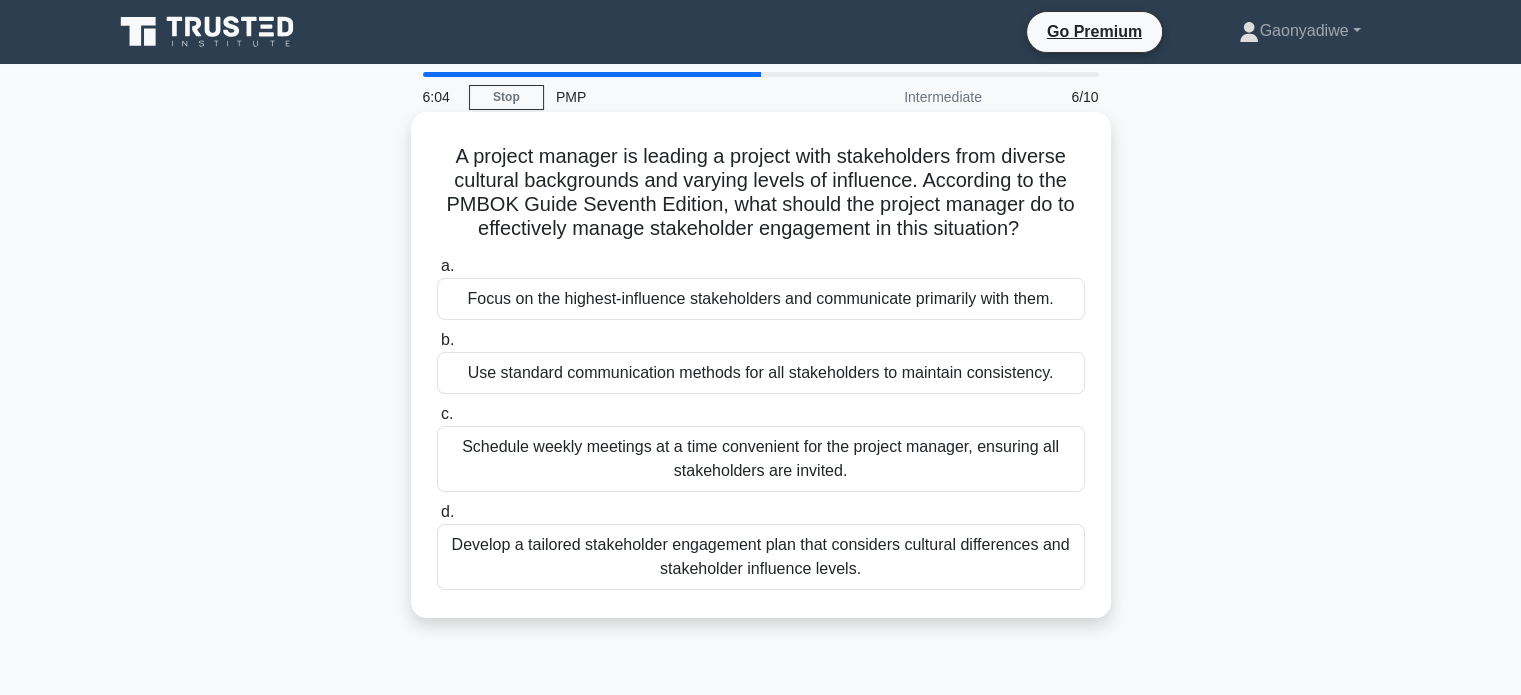 click on "Develop a tailored stakeholder engagement plan that considers cultural differences and stakeholder influence levels." at bounding box center [761, 557] 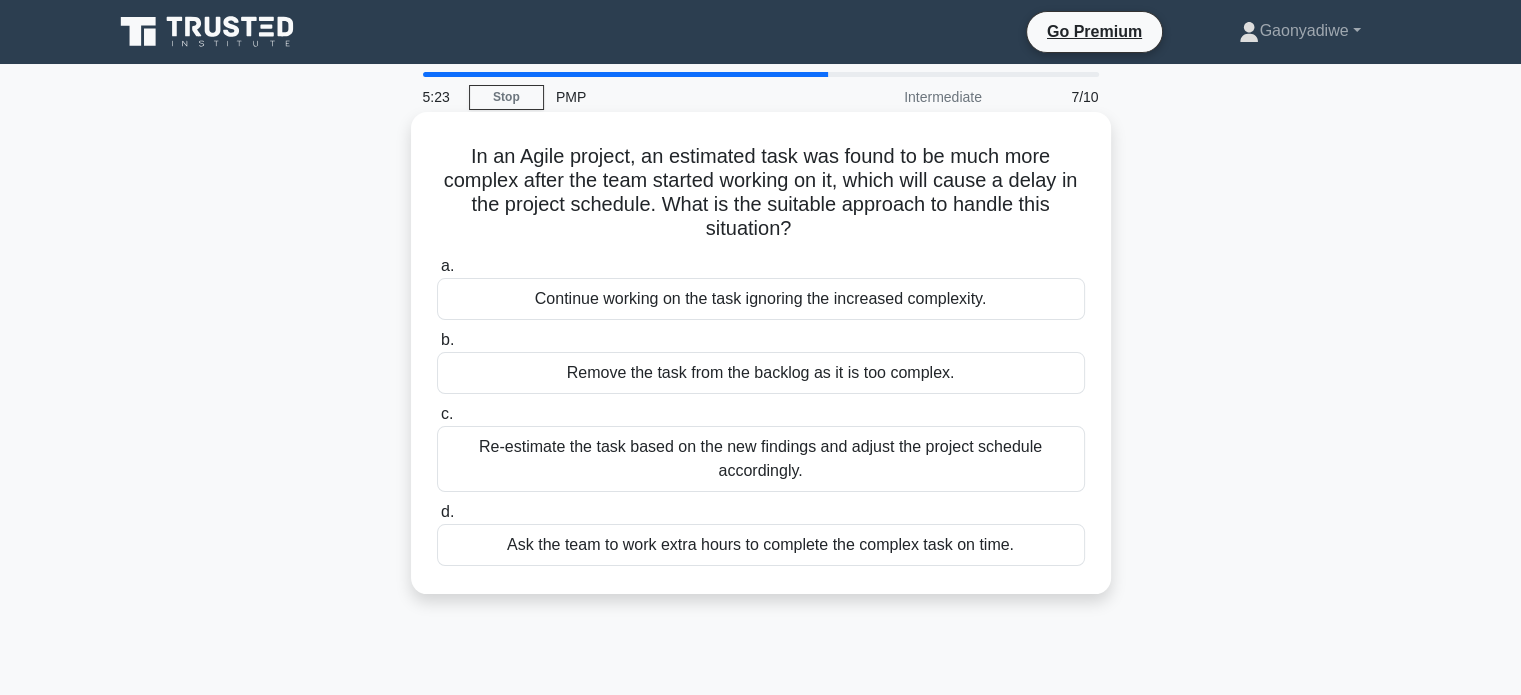 click on "Re-estimate the task based on the new findings and adjust the project schedule accordingly." at bounding box center (761, 459) 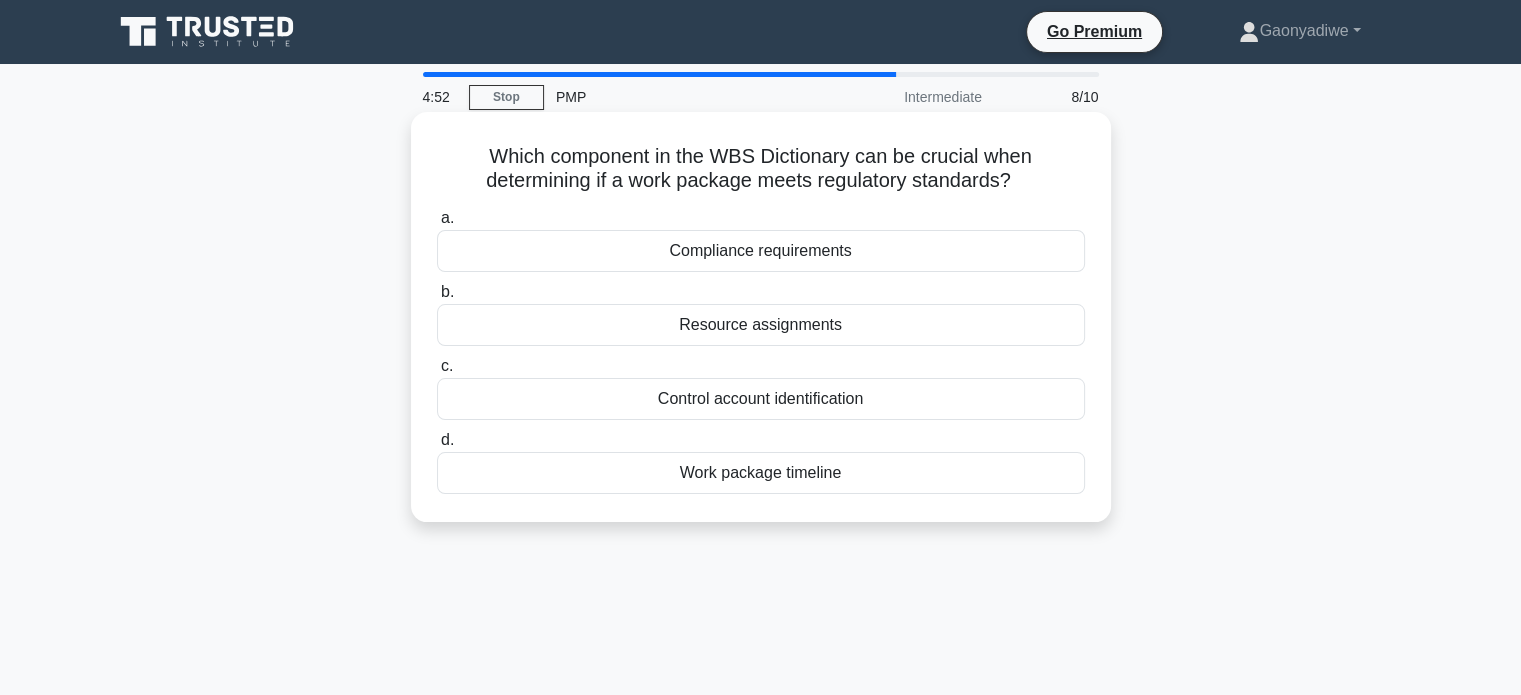 click on "Compliance requirements" at bounding box center (761, 251) 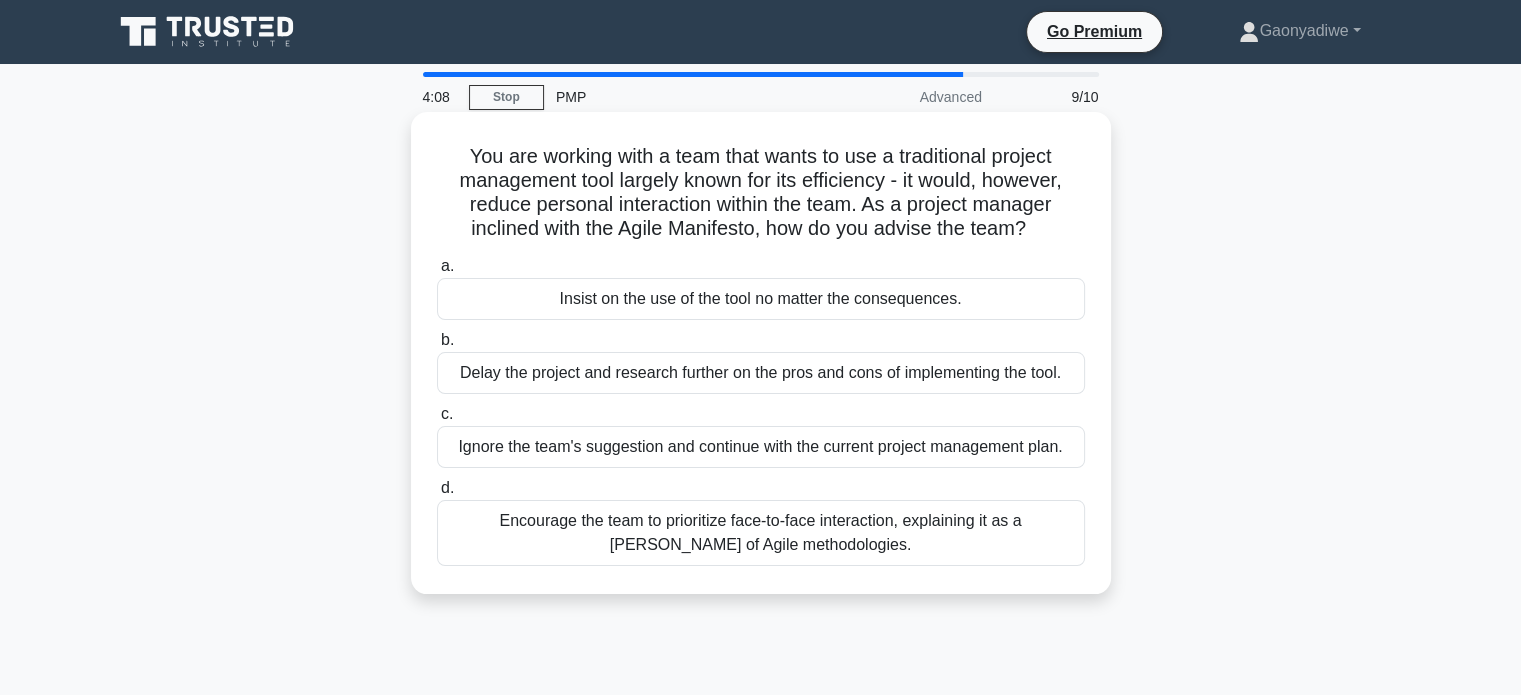 click on "Encourage the team to prioritize face-to-face interaction, explaining it as a tenet of Agile methodologies." at bounding box center (761, 533) 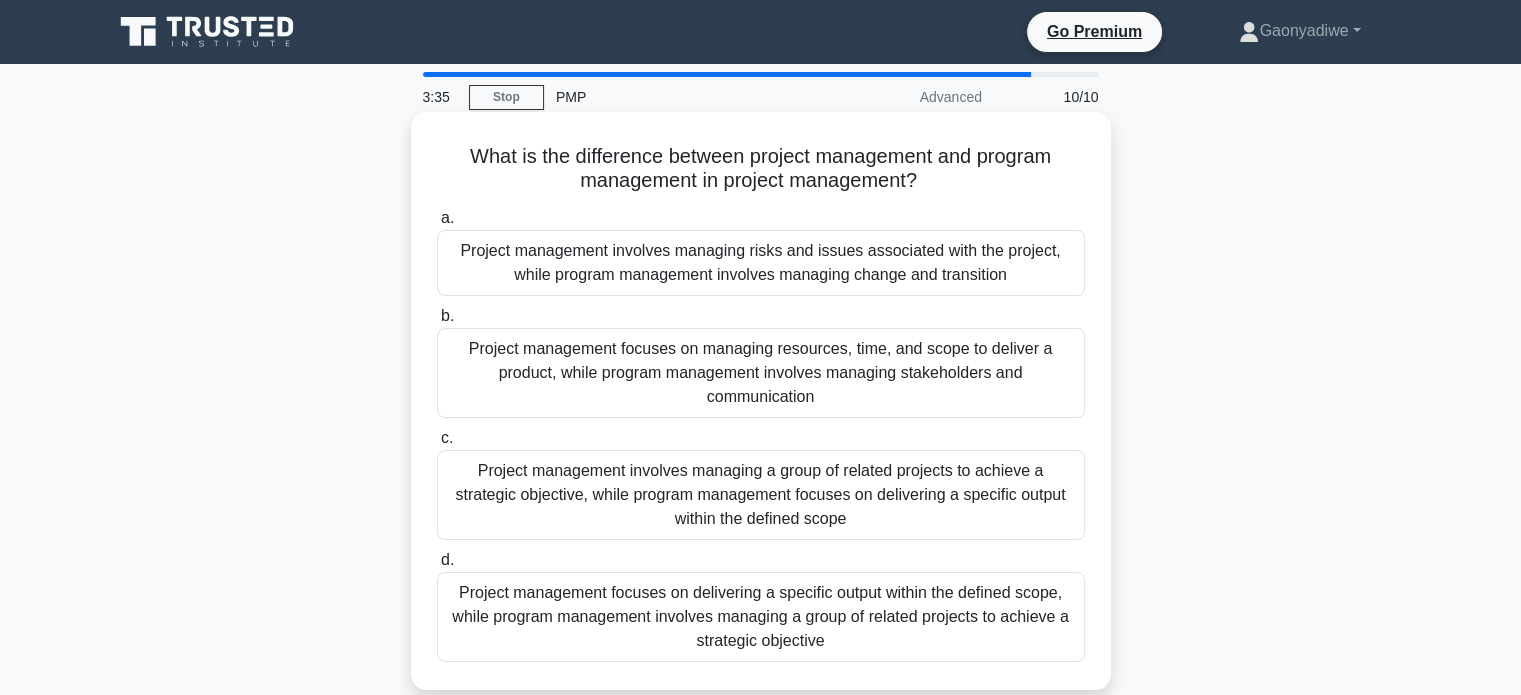 click on "Project management focuses on delivering a specific output within the defined scope, while program management involves managing a group of related projects to achieve a strategic objective" at bounding box center [761, 617] 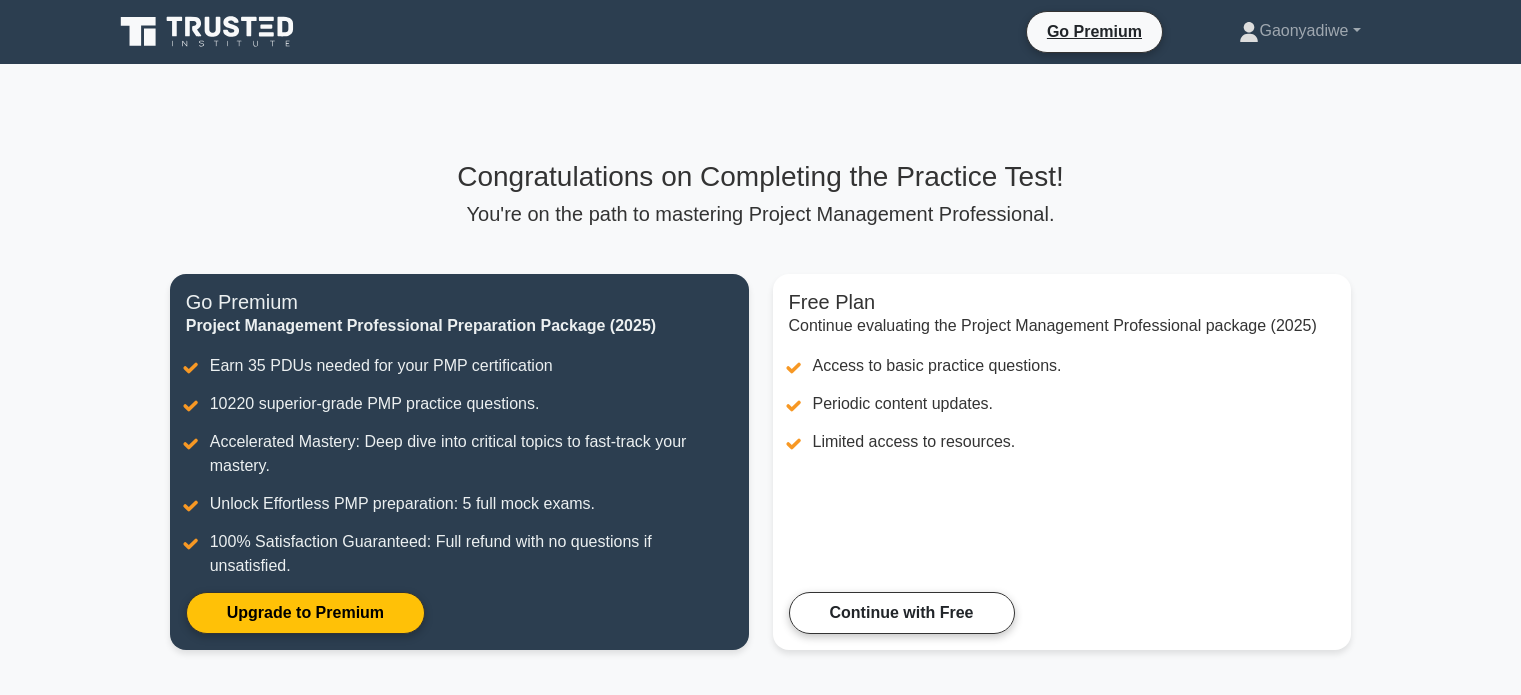 scroll, scrollTop: 0, scrollLeft: 0, axis: both 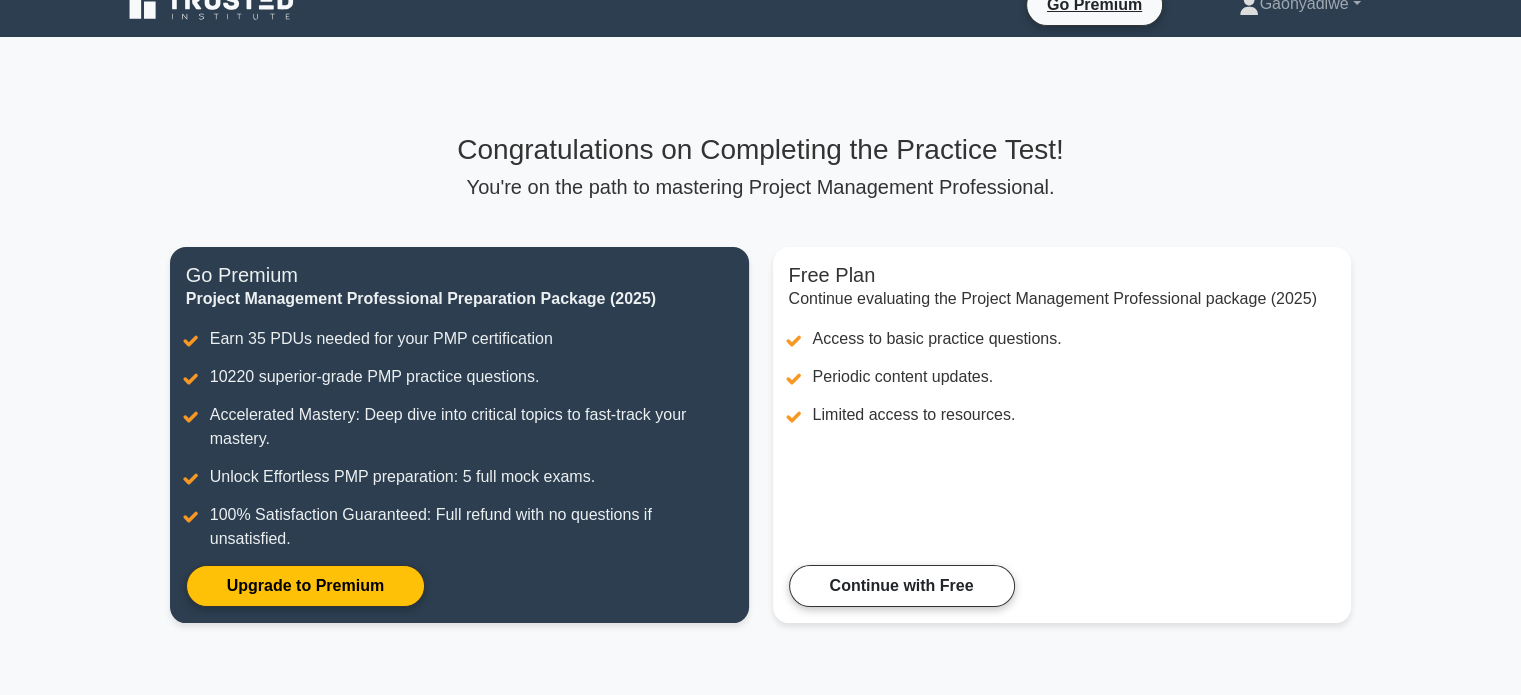 click on "Congratulations on Completing the Practice Test!" at bounding box center (761, 150) 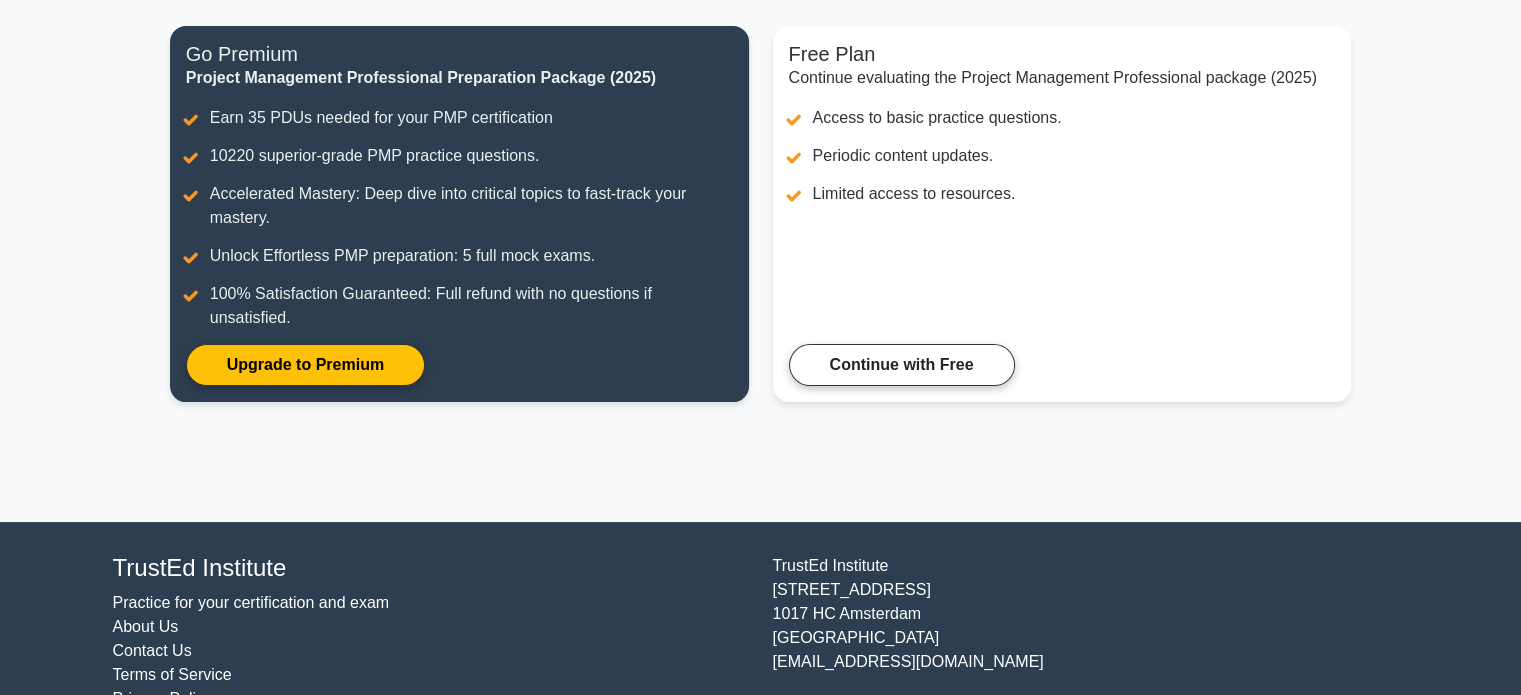scroll, scrollTop: 295, scrollLeft: 0, axis: vertical 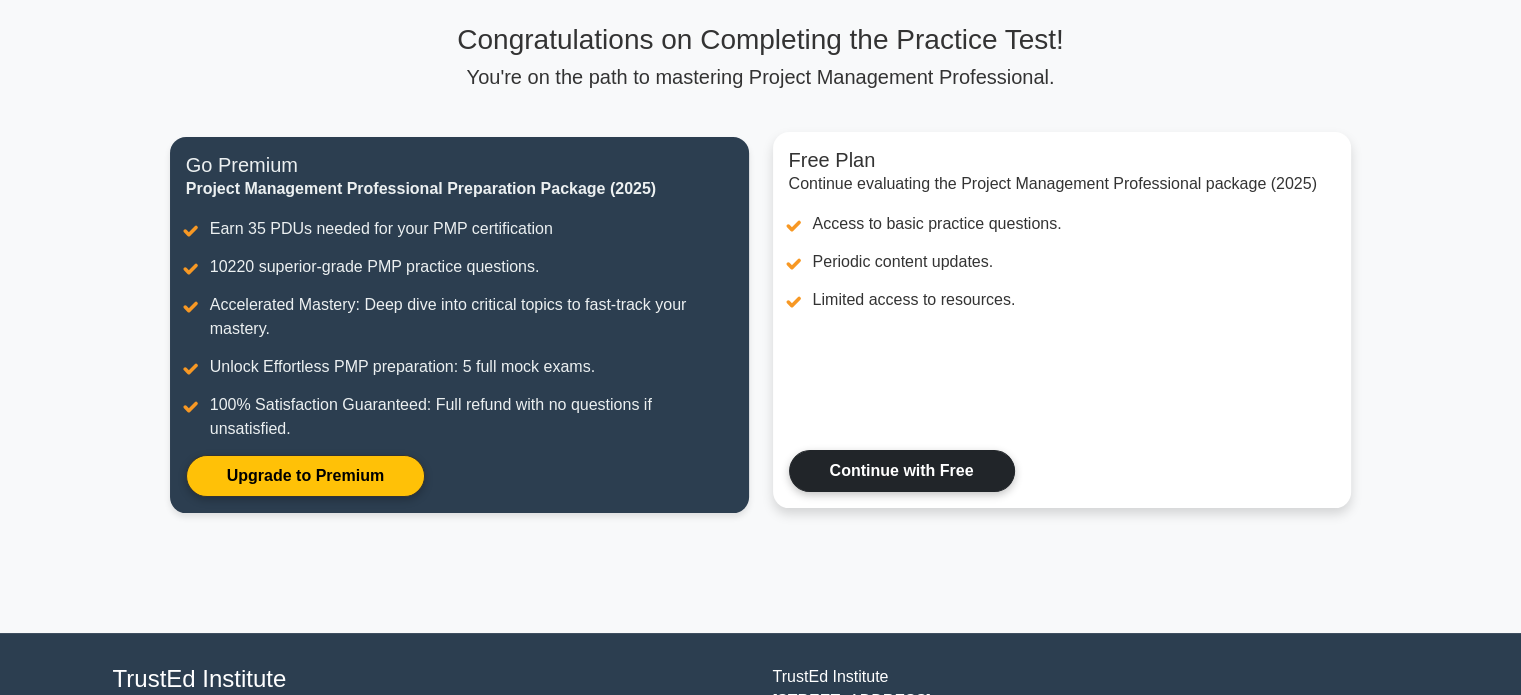 click on "Continue with Free" at bounding box center (902, 471) 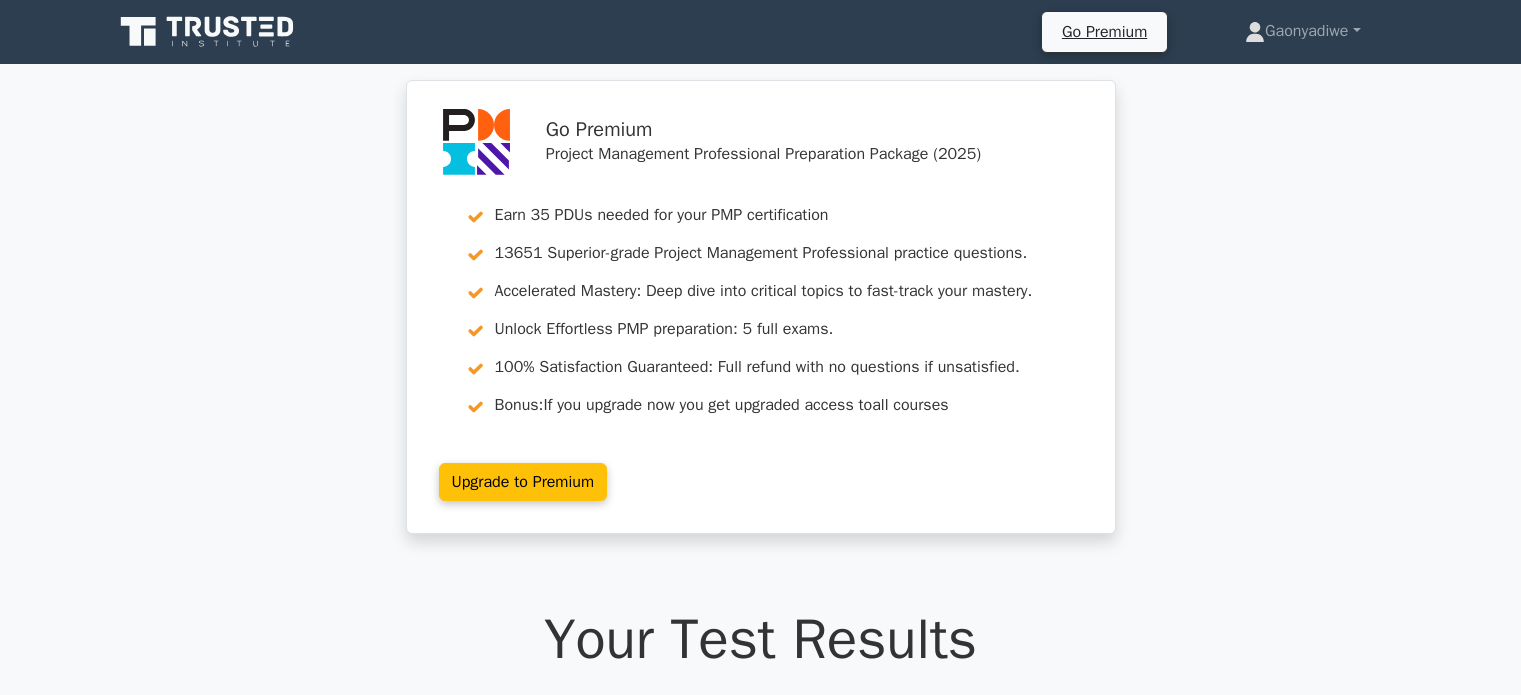 scroll, scrollTop: 0, scrollLeft: 0, axis: both 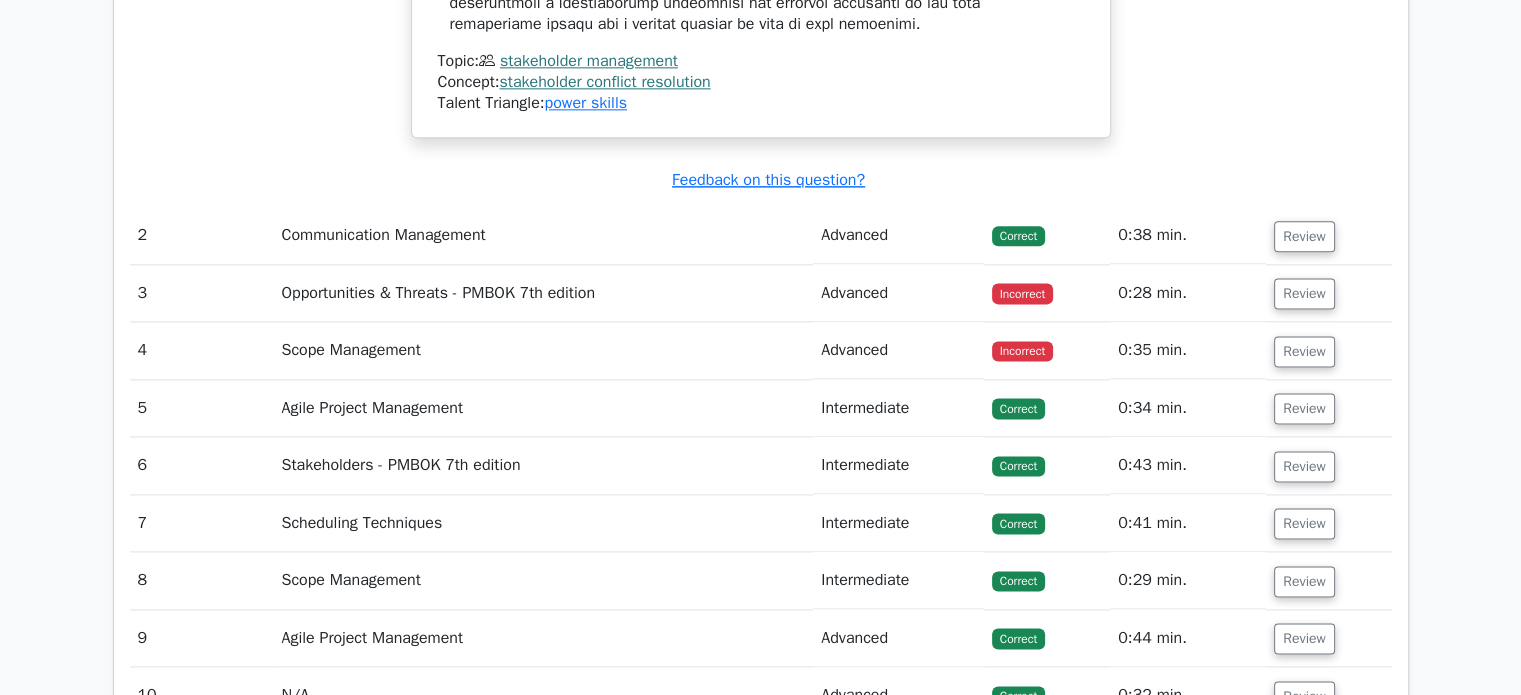 click on "Opportunities & Threats - PMBOK 7th edition" at bounding box center (543, 293) 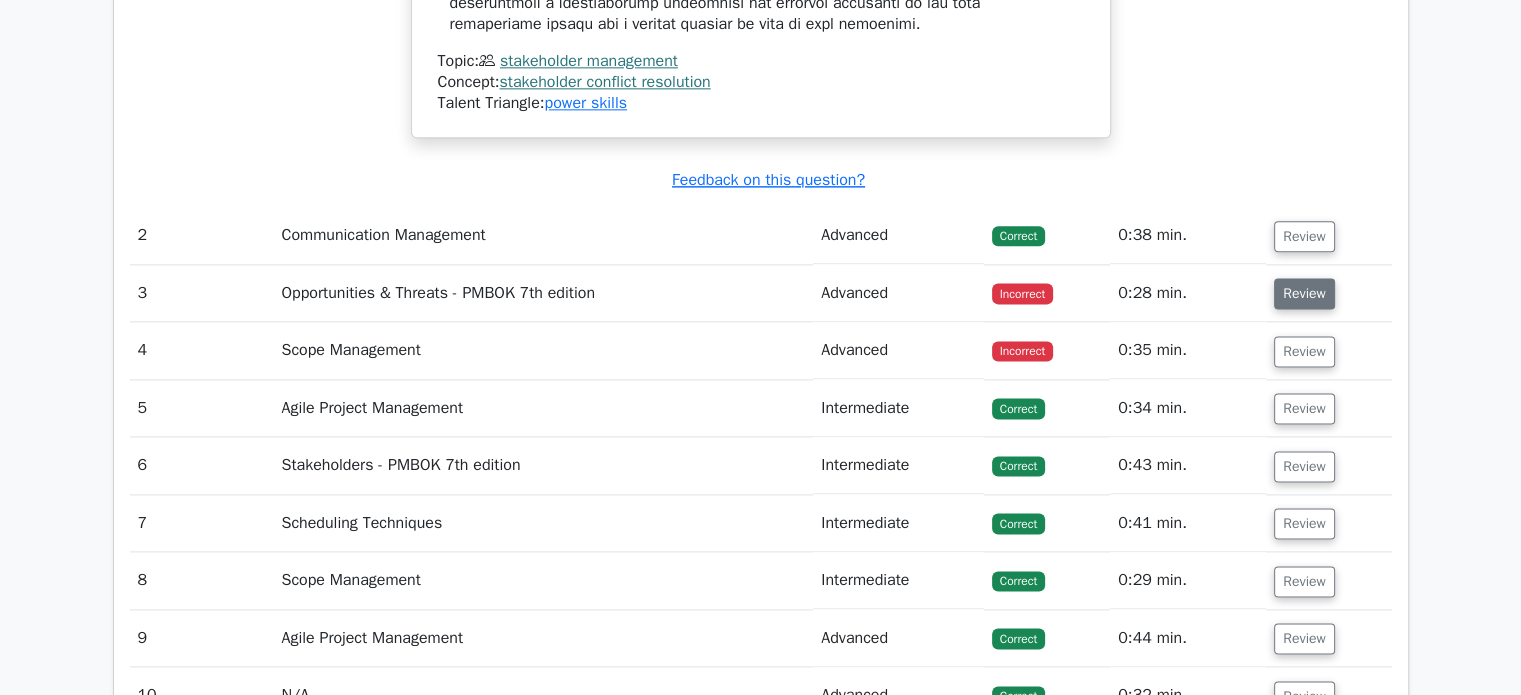 click on "Review" at bounding box center [1304, 293] 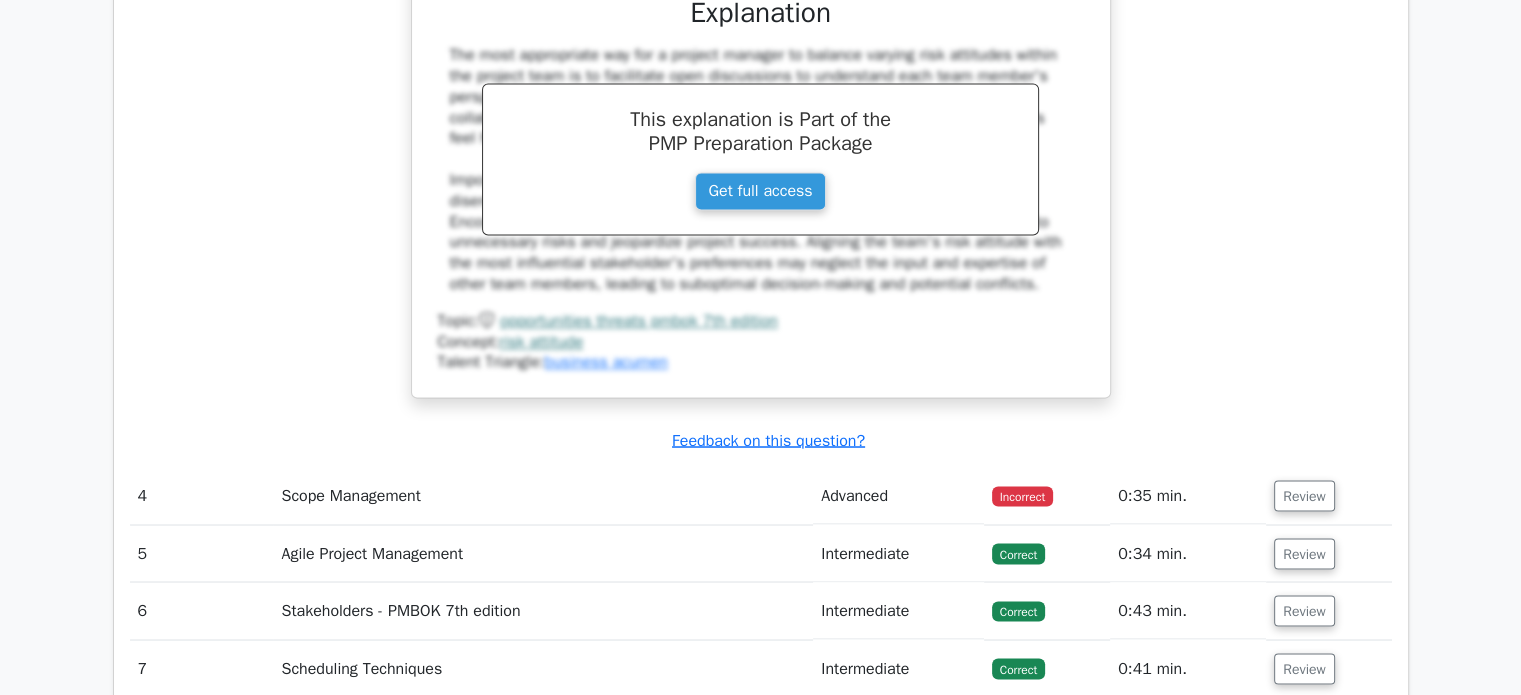 scroll, scrollTop: 3372, scrollLeft: 0, axis: vertical 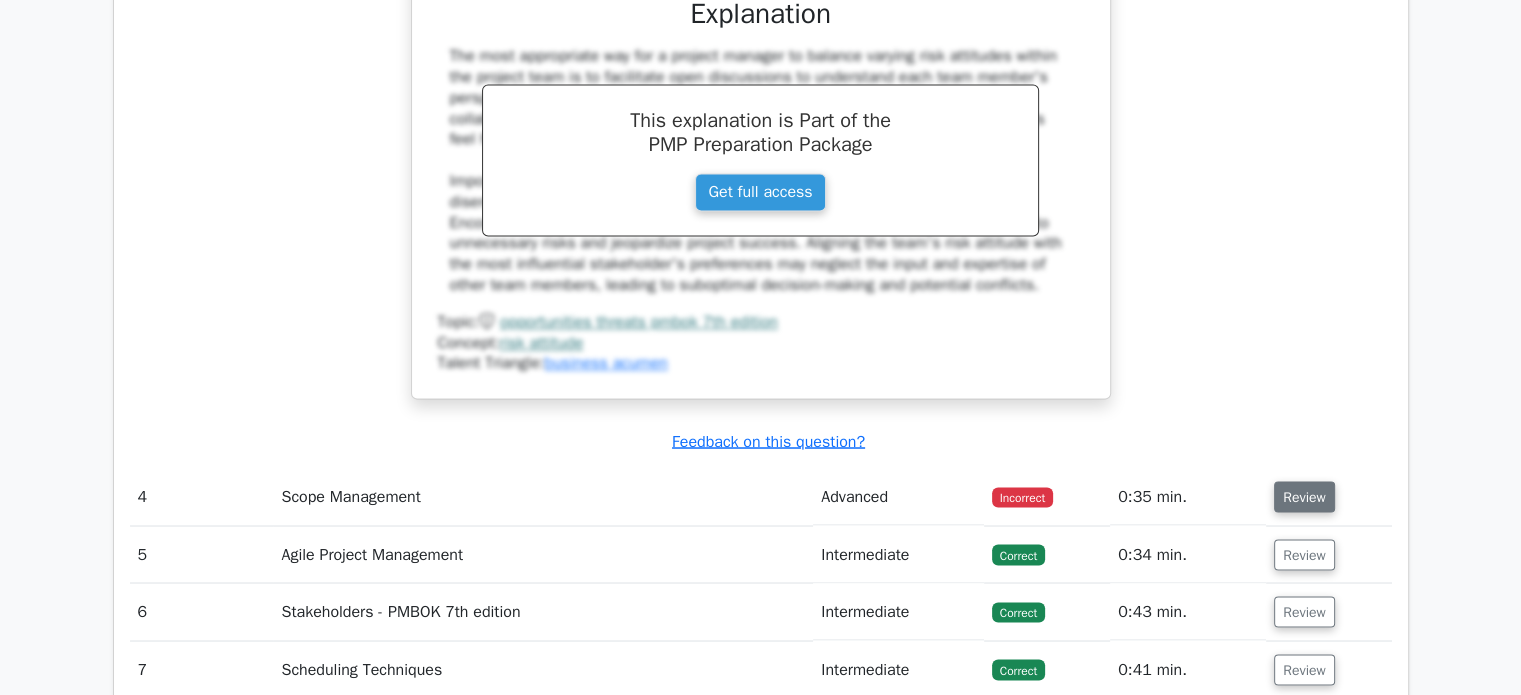click on "Review" at bounding box center (1304, 496) 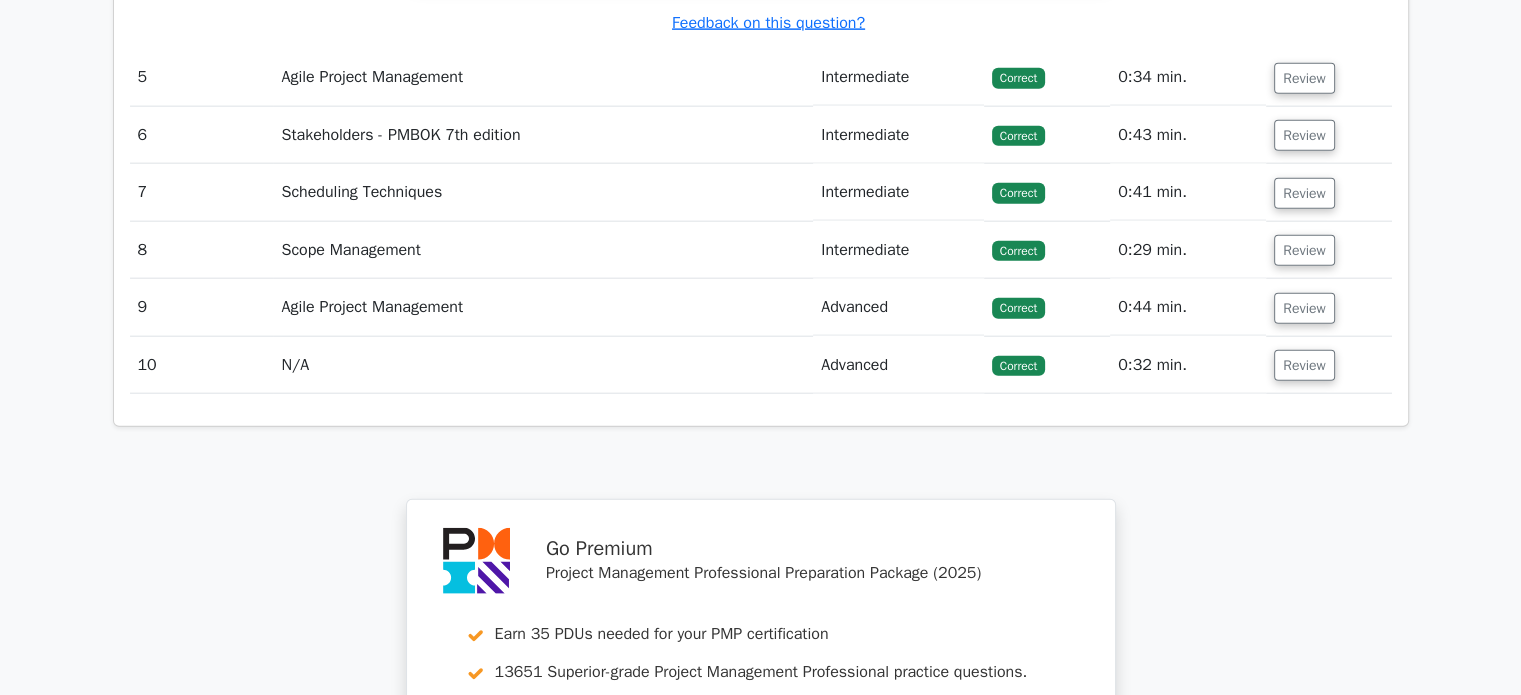 scroll, scrollTop: 4813, scrollLeft: 0, axis: vertical 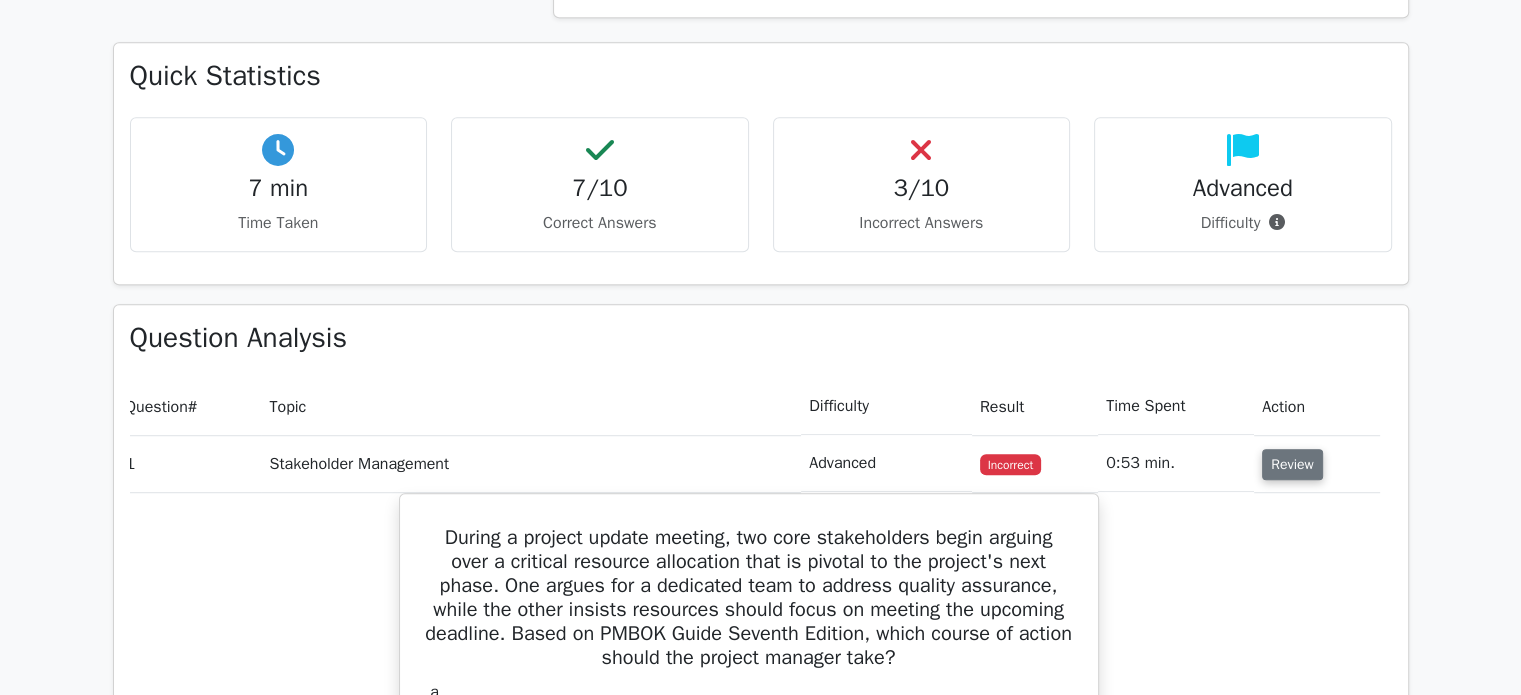 click on "Review" at bounding box center (1292, 464) 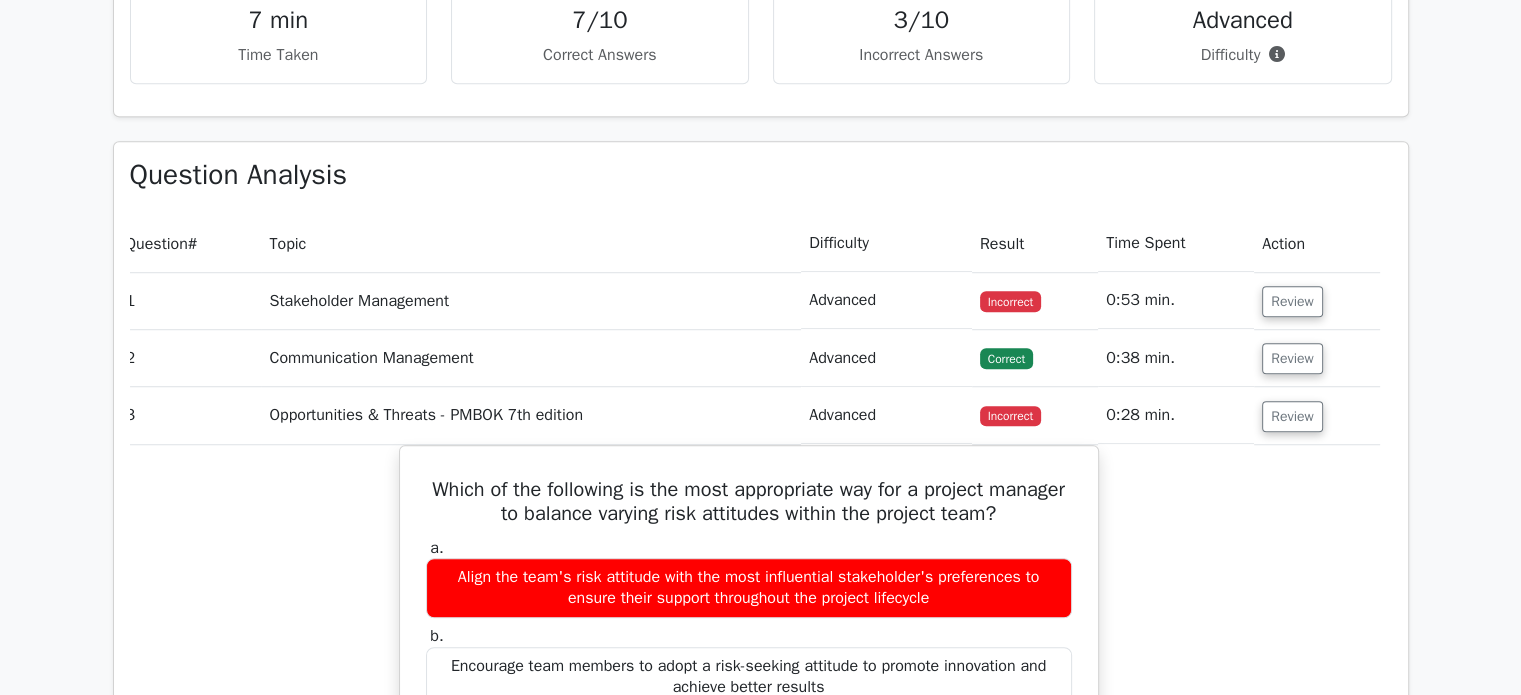 scroll, scrollTop: 1461, scrollLeft: 0, axis: vertical 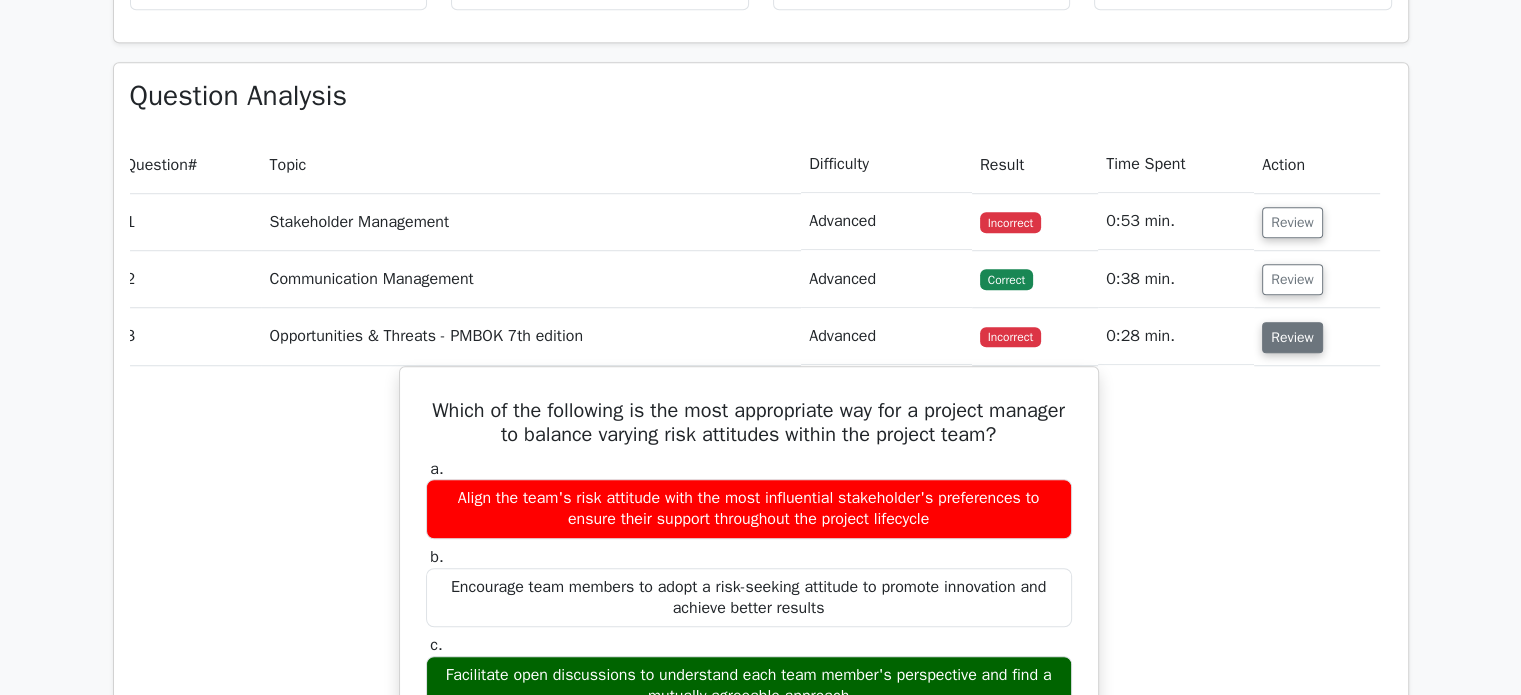click on "Review" at bounding box center [1292, 337] 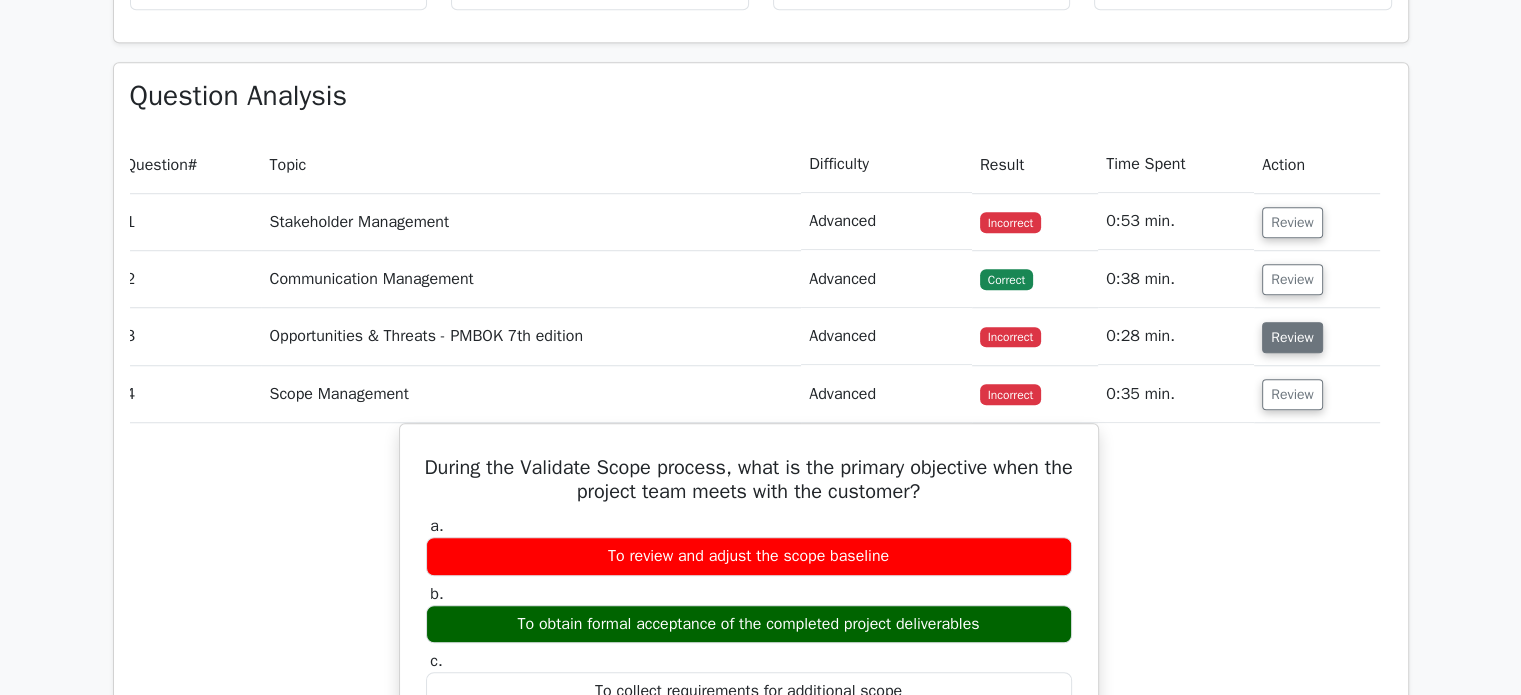 click on "Review" at bounding box center (1292, 337) 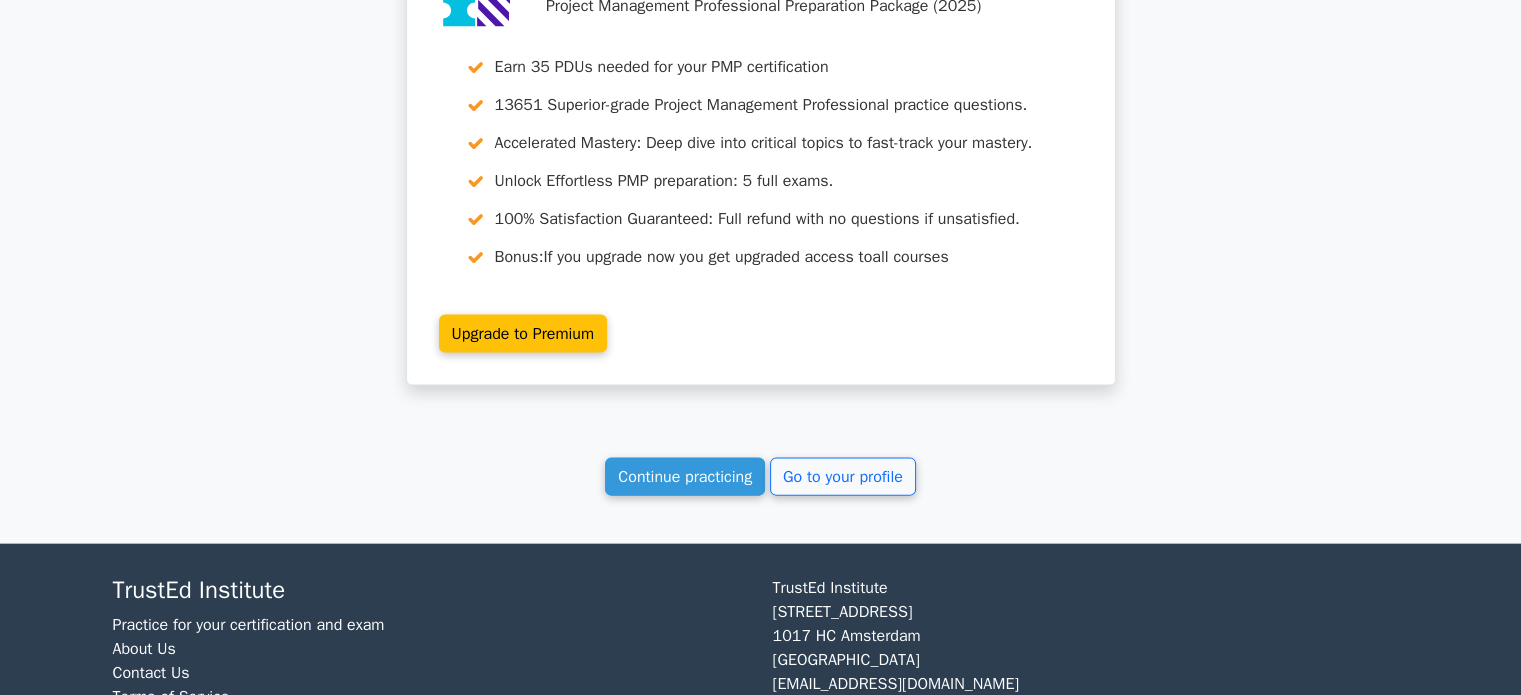 scroll, scrollTop: 4372, scrollLeft: 0, axis: vertical 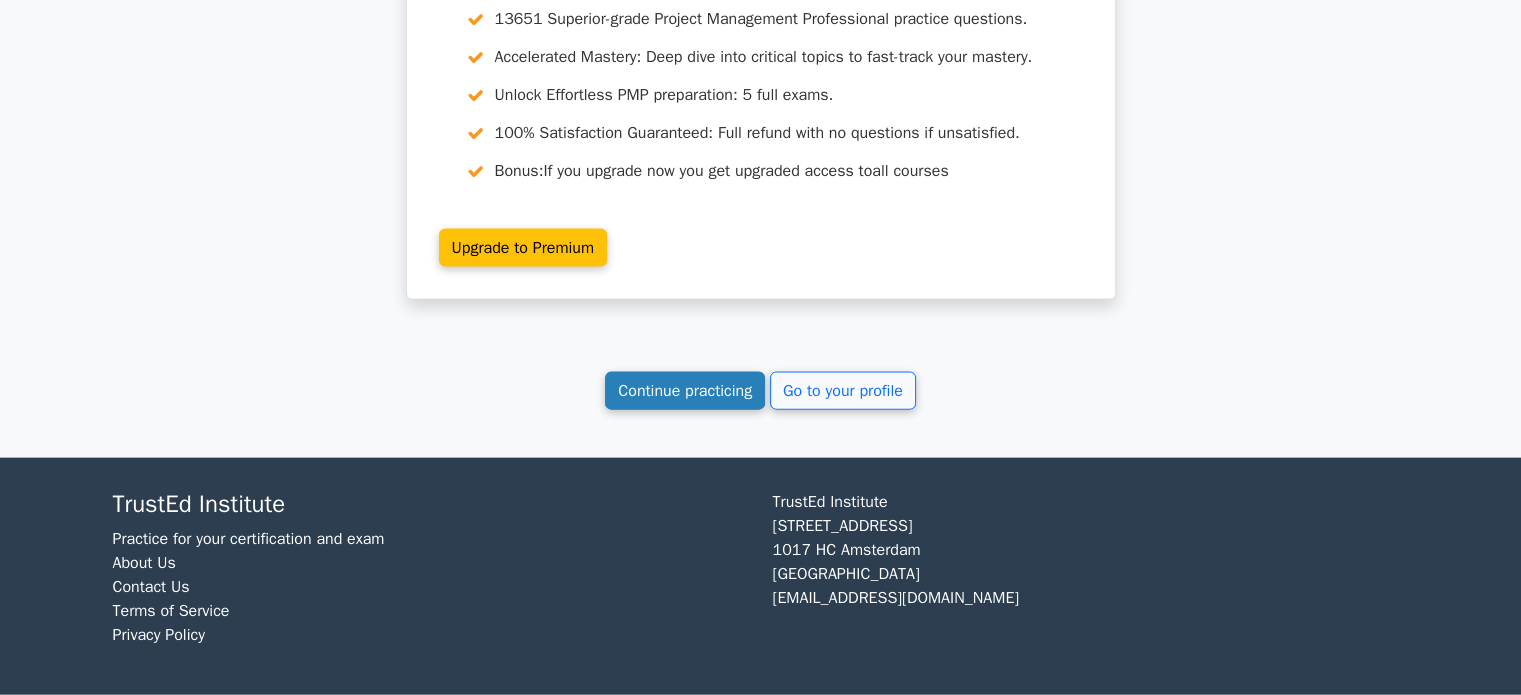 click on "Continue practicing" at bounding box center (685, 391) 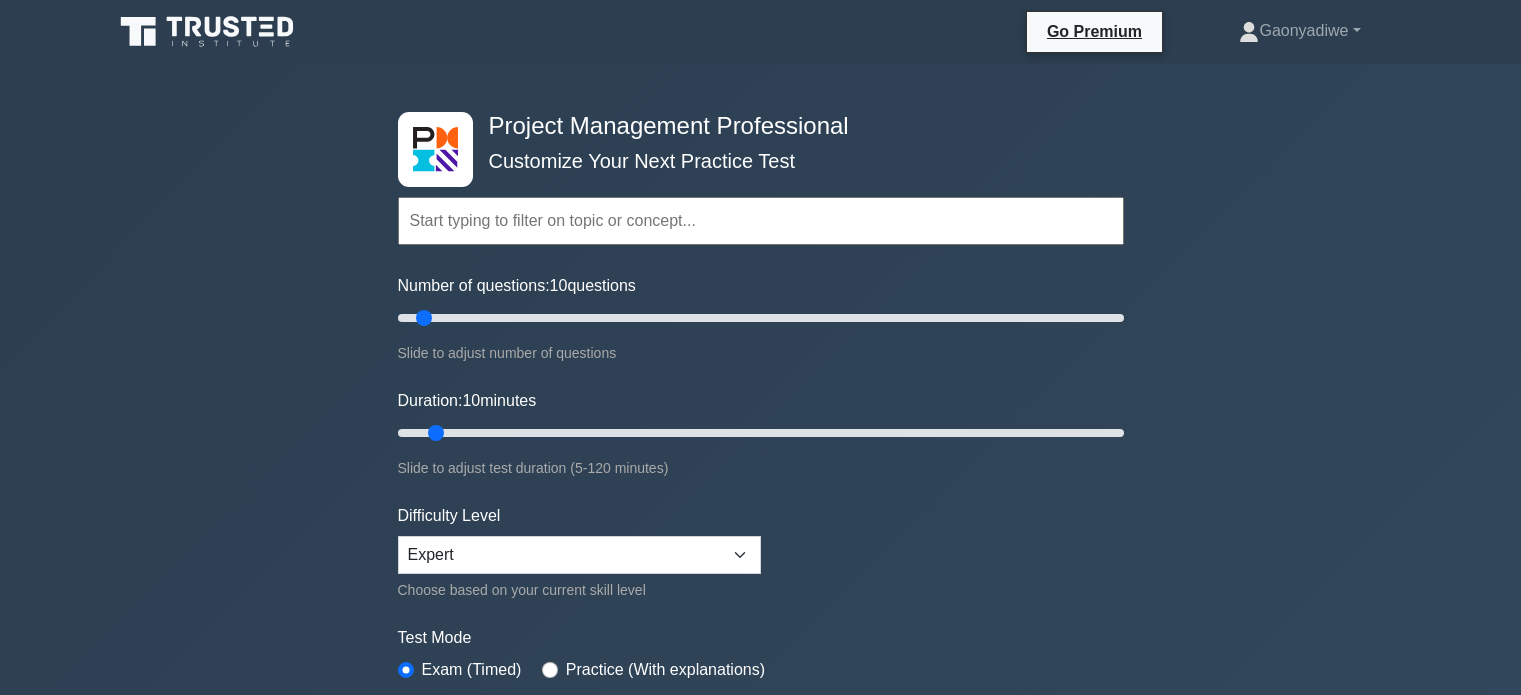 scroll, scrollTop: 0, scrollLeft: 0, axis: both 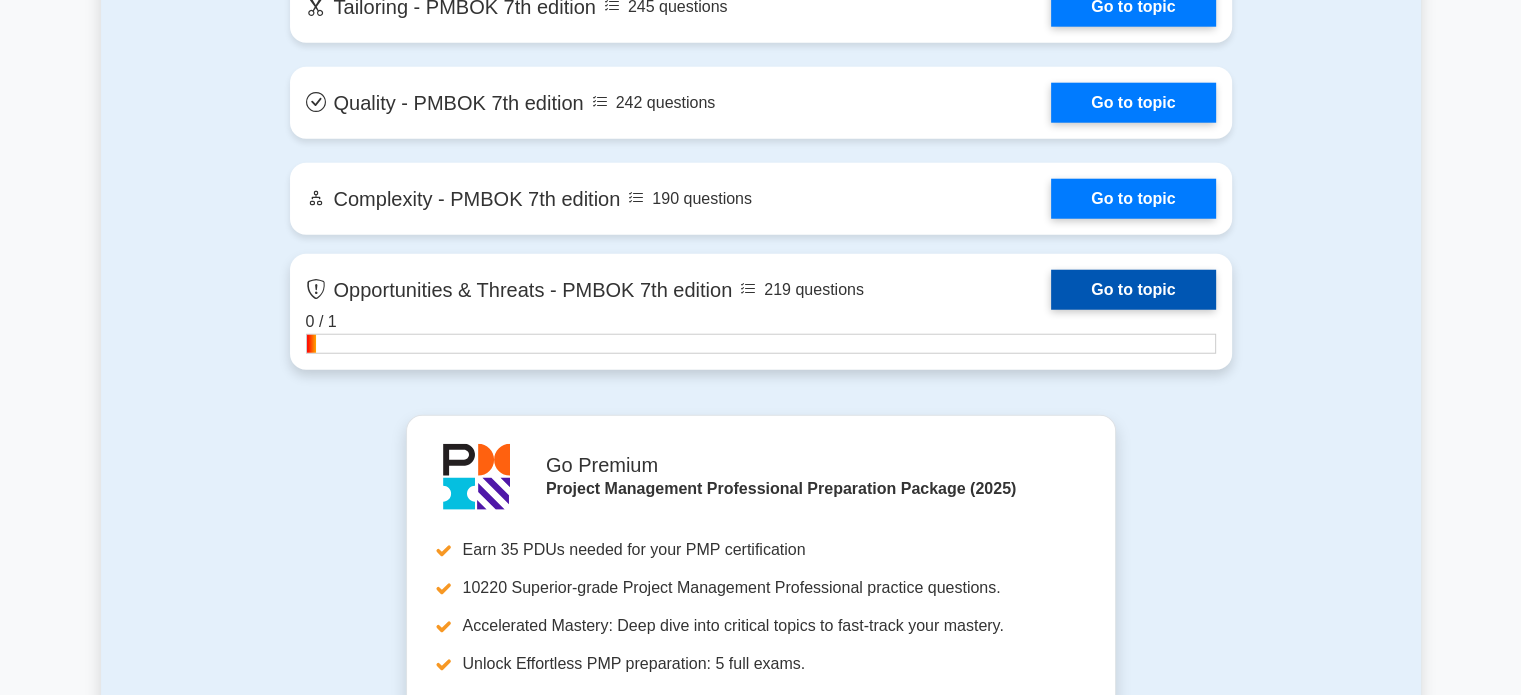 click on "Go to topic" at bounding box center [1133, 290] 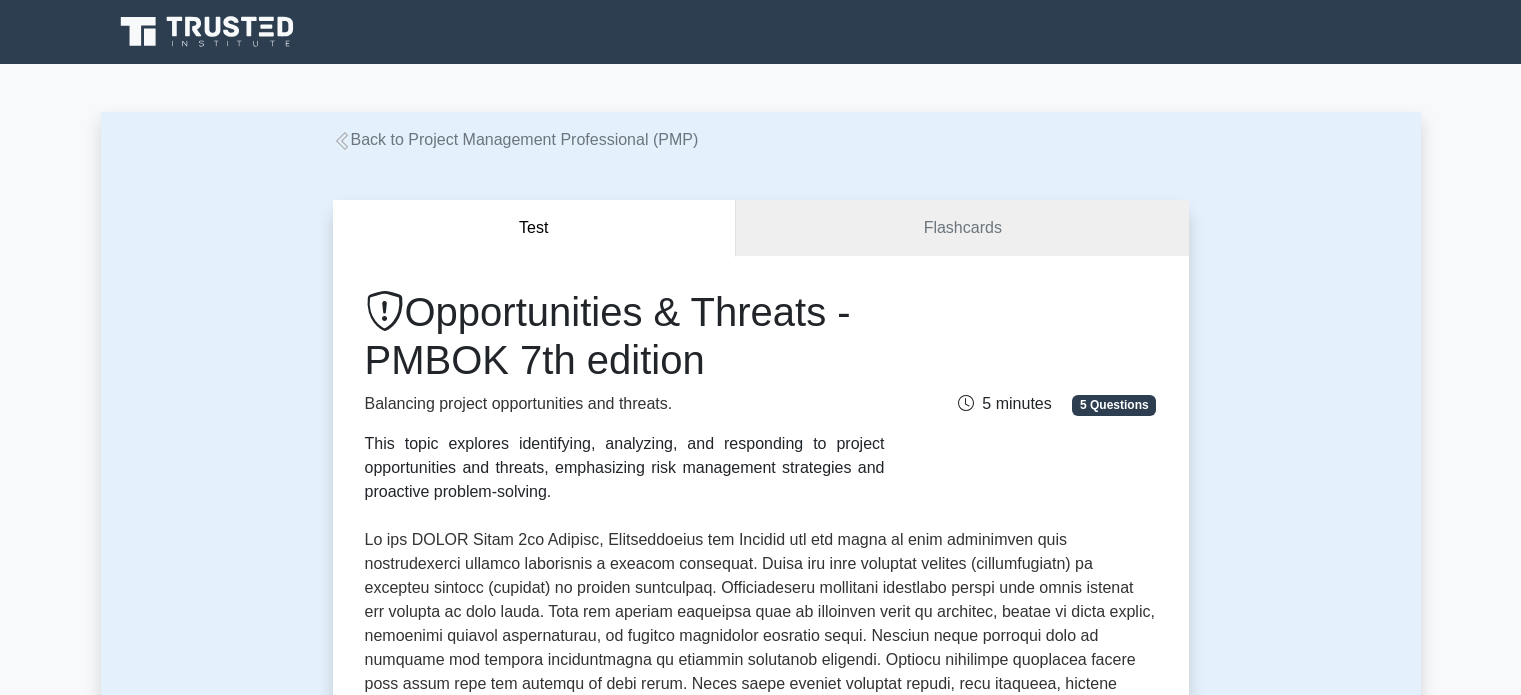 scroll, scrollTop: 0, scrollLeft: 0, axis: both 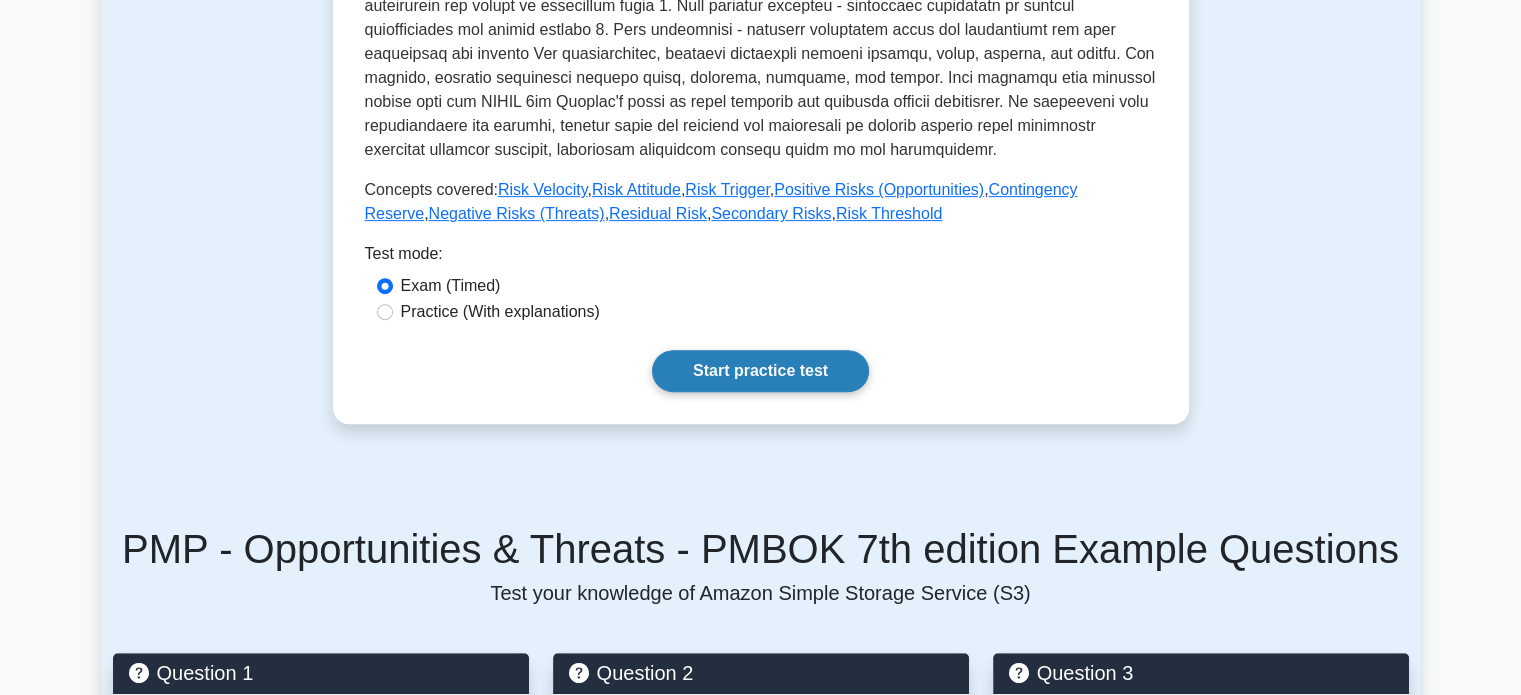 click on "Start practice test" at bounding box center (760, 371) 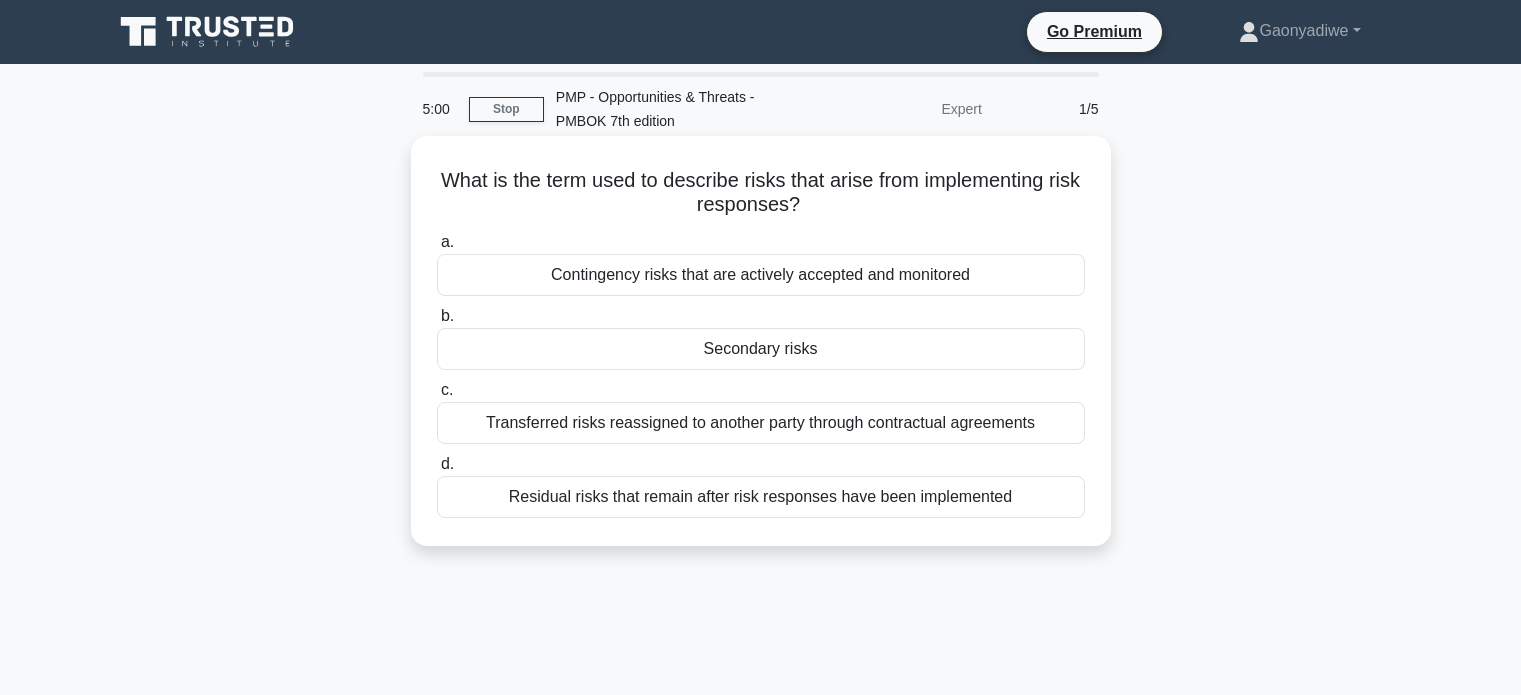 scroll, scrollTop: 0, scrollLeft: 0, axis: both 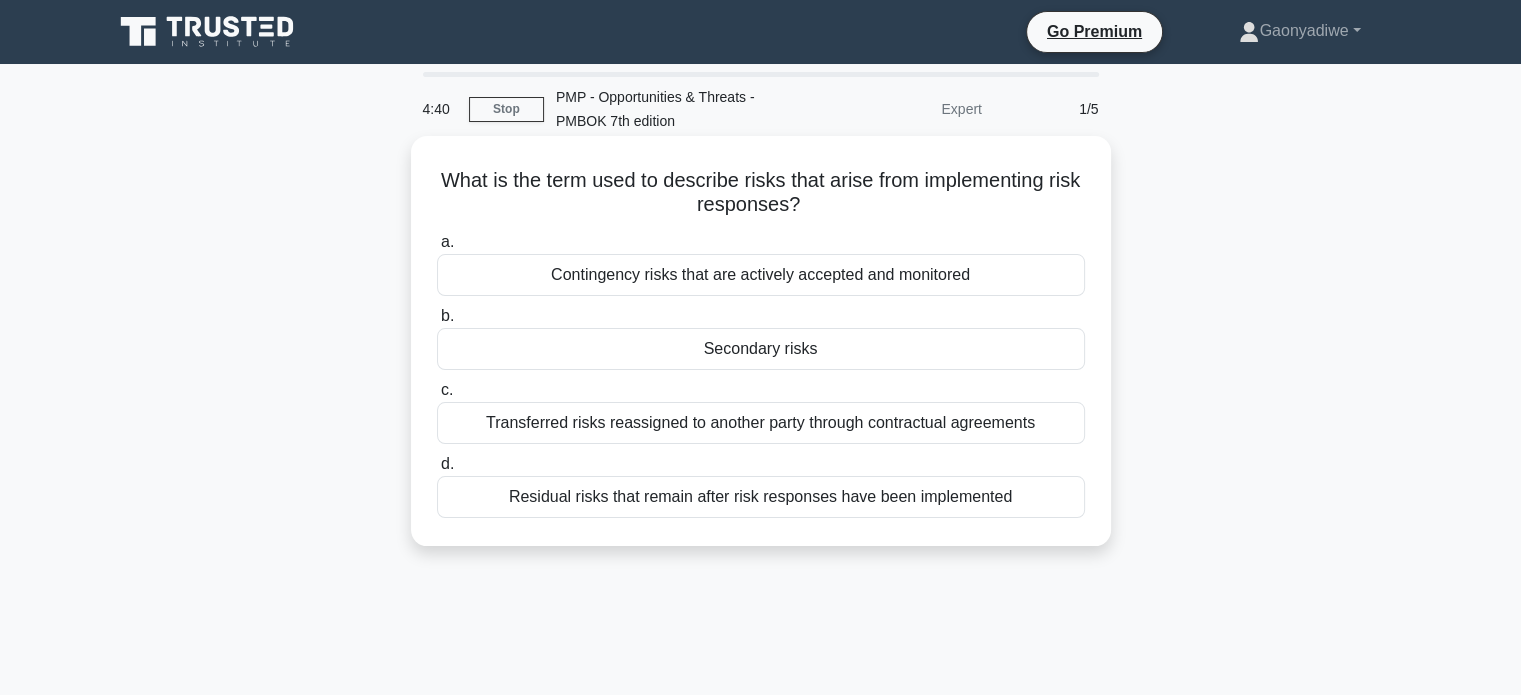 click on "Secondary risks" at bounding box center [761, 349] 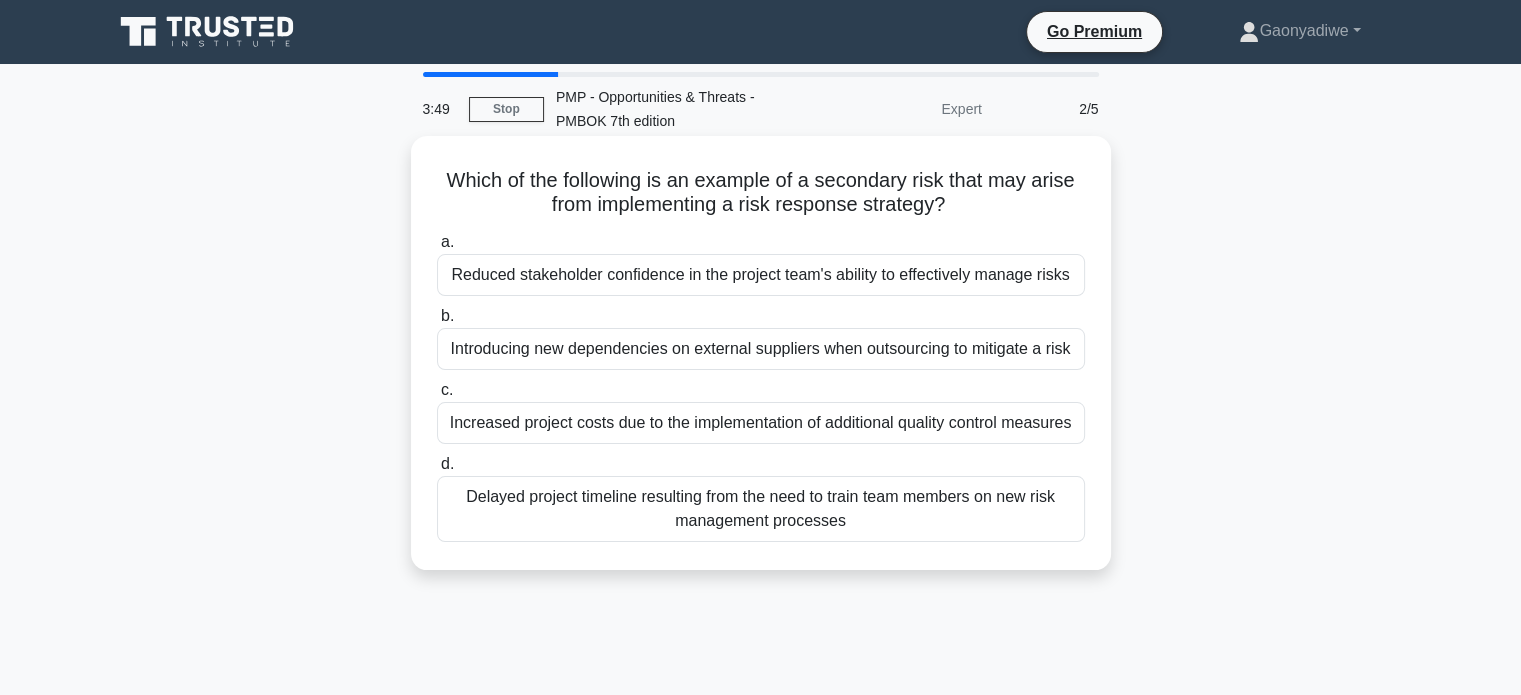 click on "Increased project costs due to the implementation of additional quality control measures" at bounding box center (761, 423) 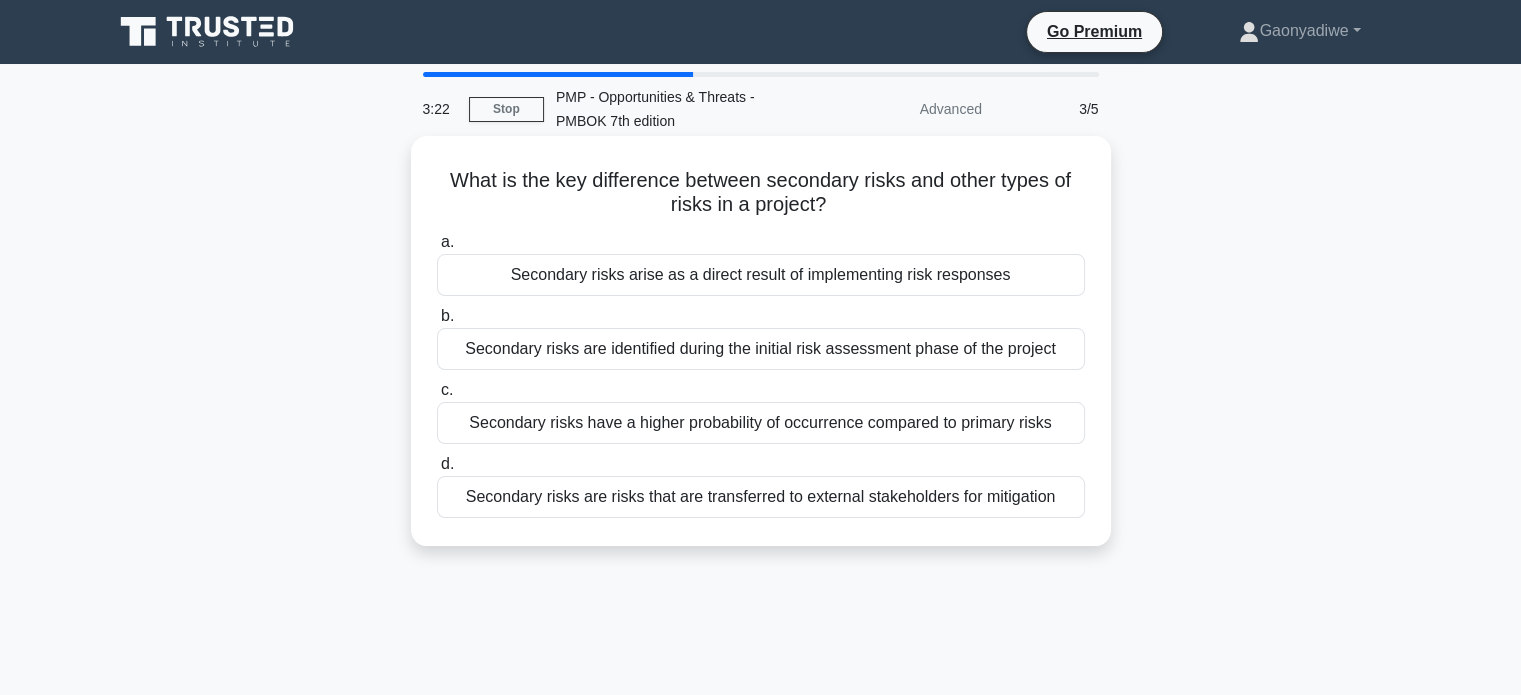 click on "Secondary risks arise as a direct result of implementing risk responses" at bounding box center (761, 275) 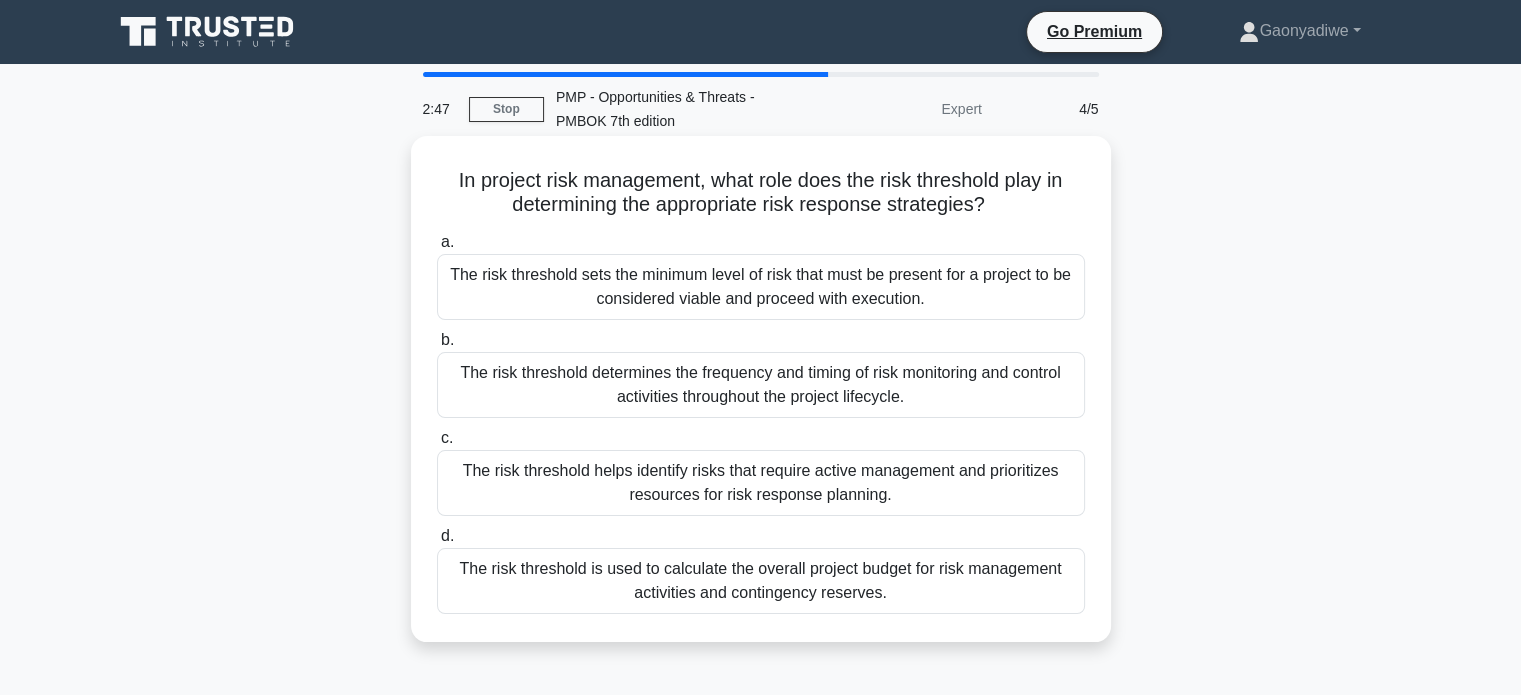 click on "The risk threshold sets the minimum level of risk that must be present for a project to be considered viable and proceed with execution." at bounding box center [761, 287] 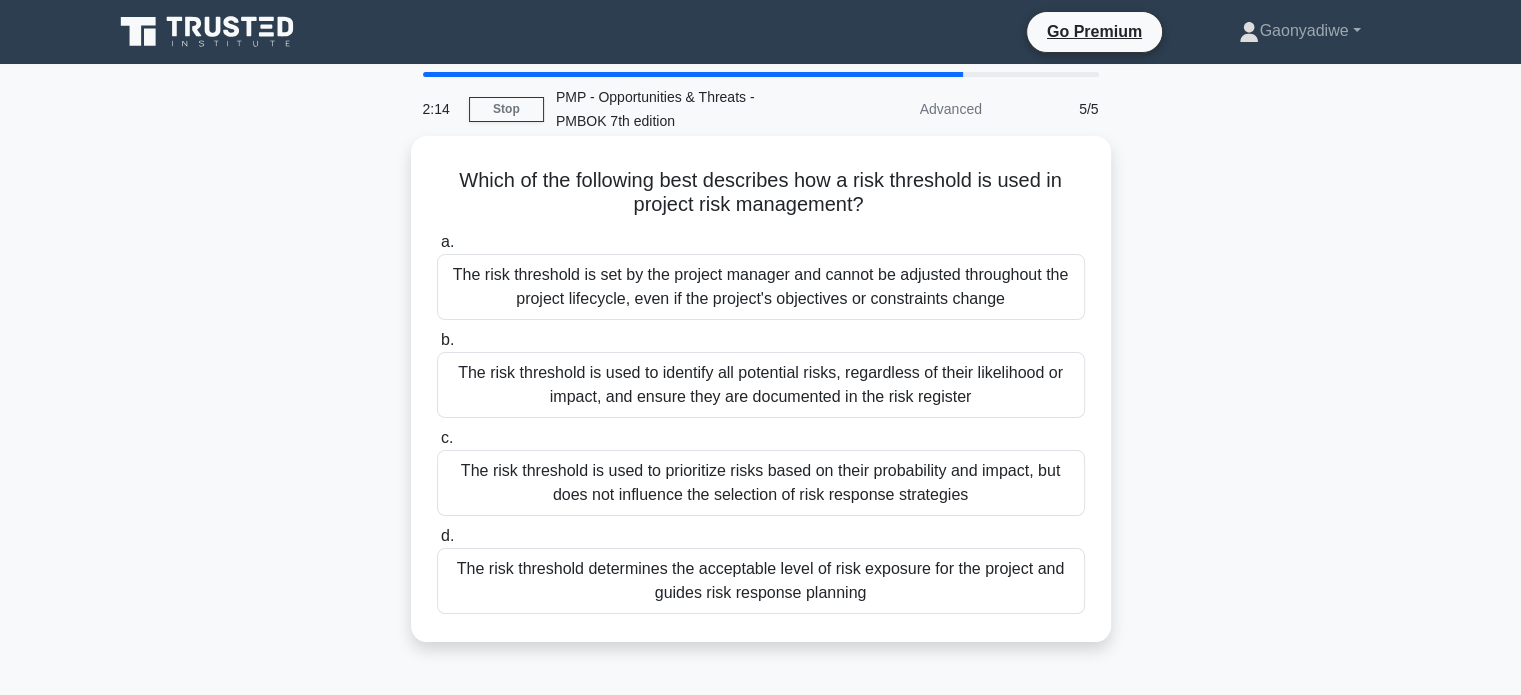 click on "The risk threshold determines the acceptable level of risk exposure for the project and guides risk response planning" at bounding box center (761, 581) 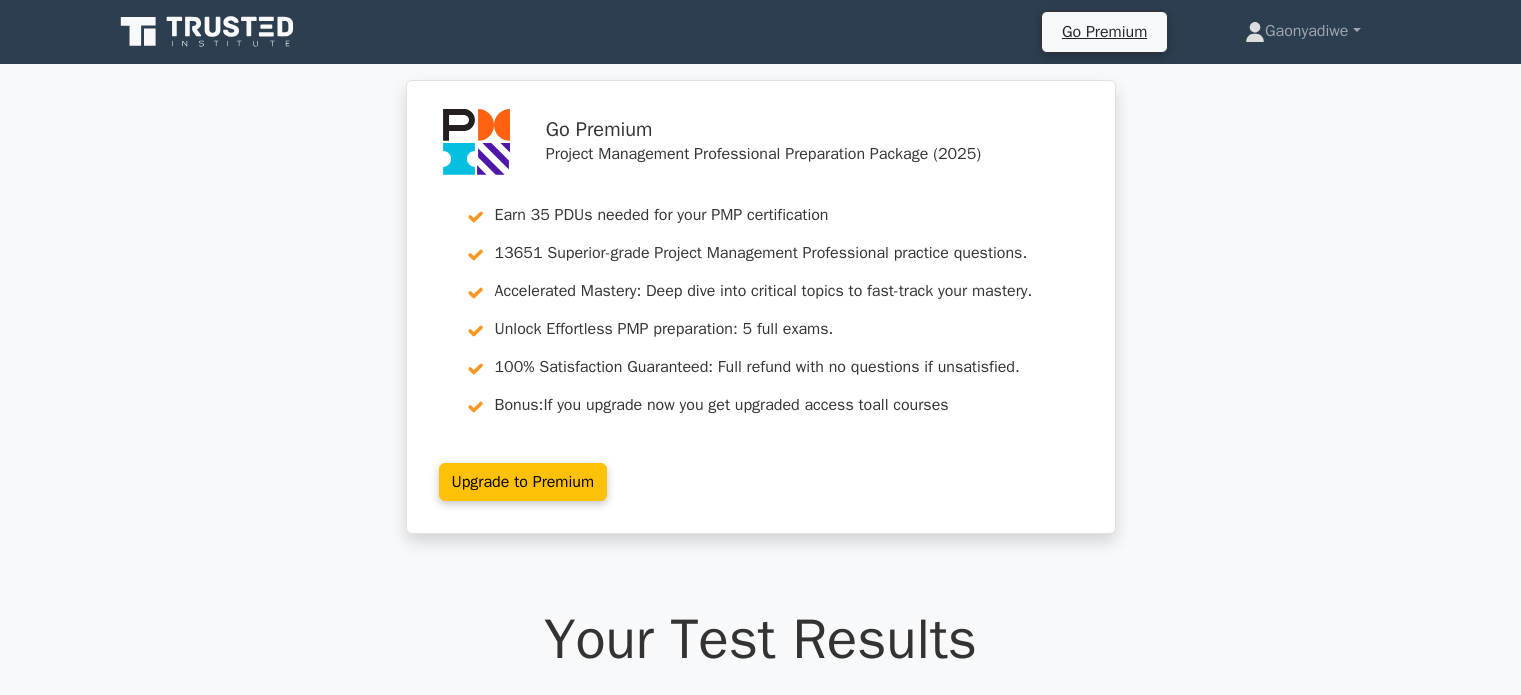 scroll, scrollTop: 0, scrollLeft: 0, axis: both 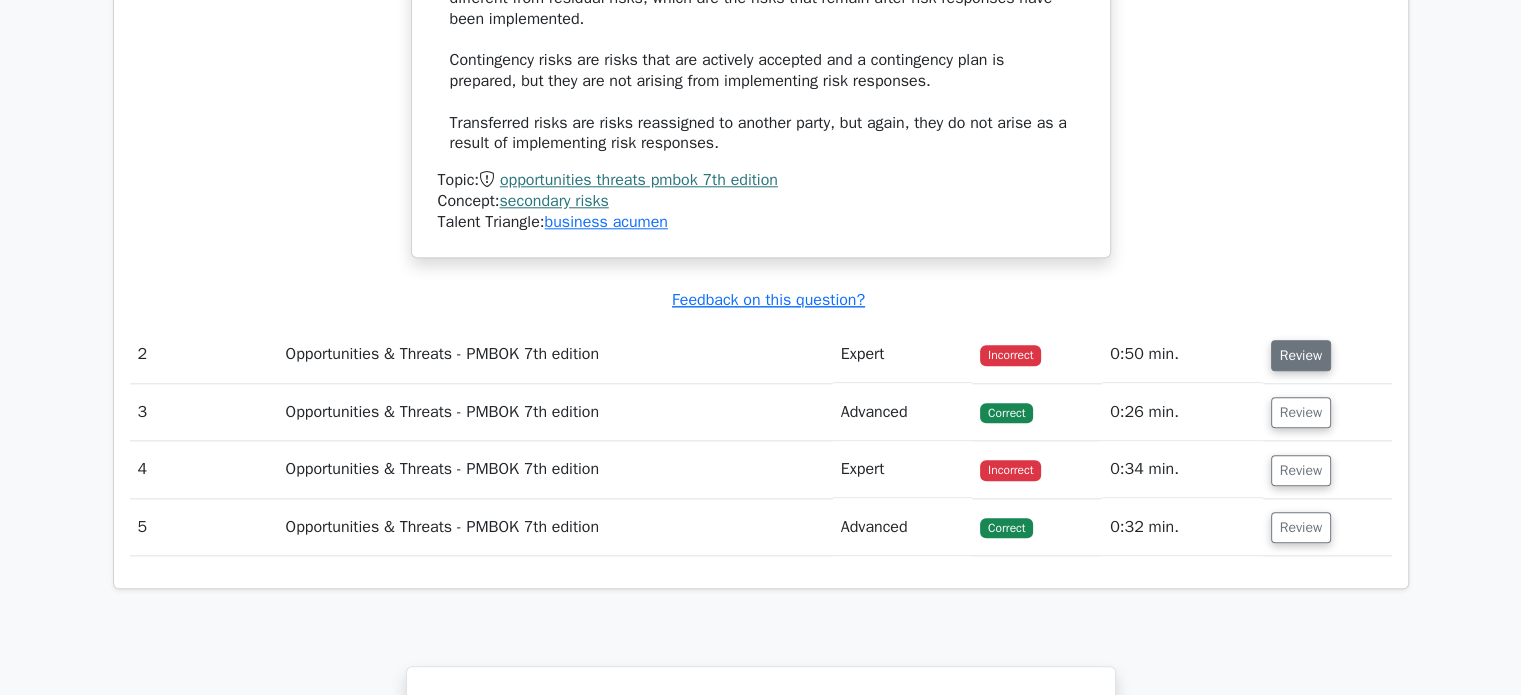 click on "Review" at bounding box center (1301, 355) 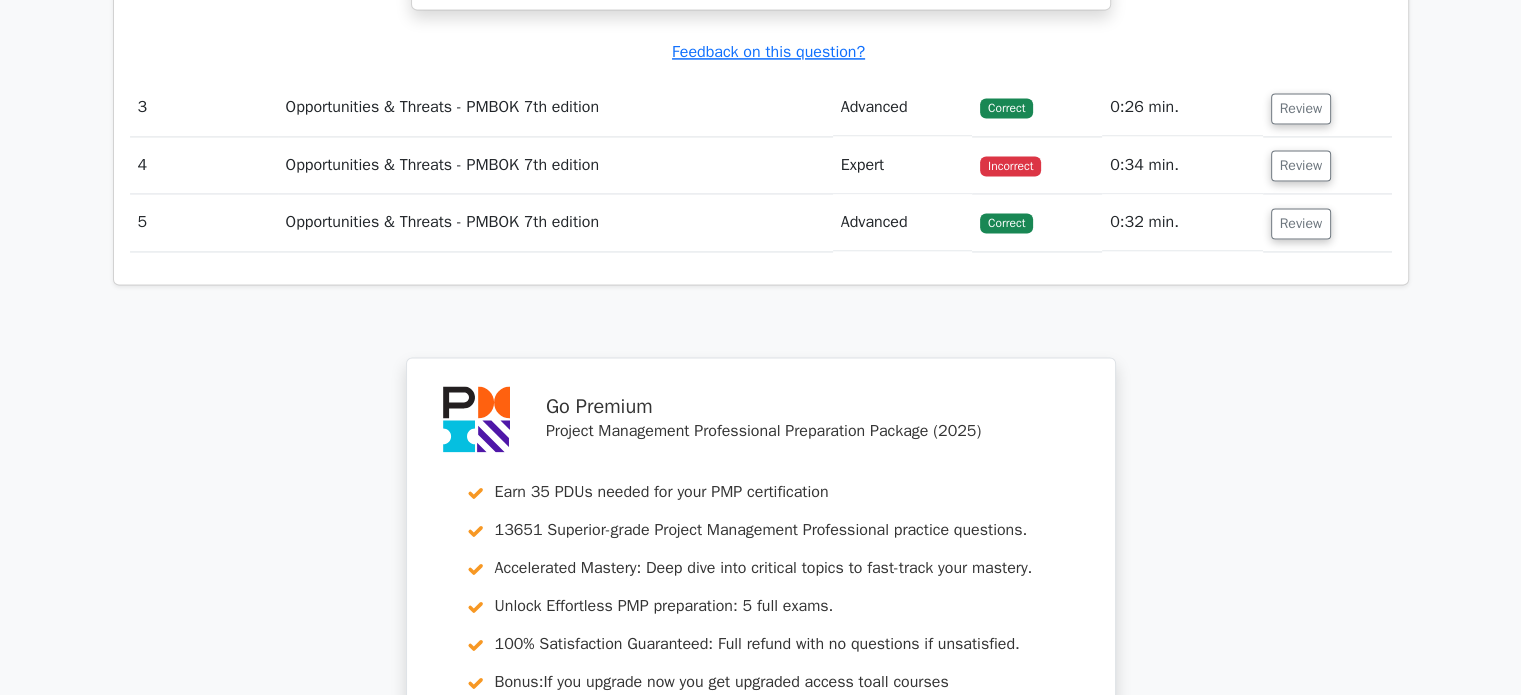 scroll, scrollTop: 3094, scrollLeft: 0, axis: vertical 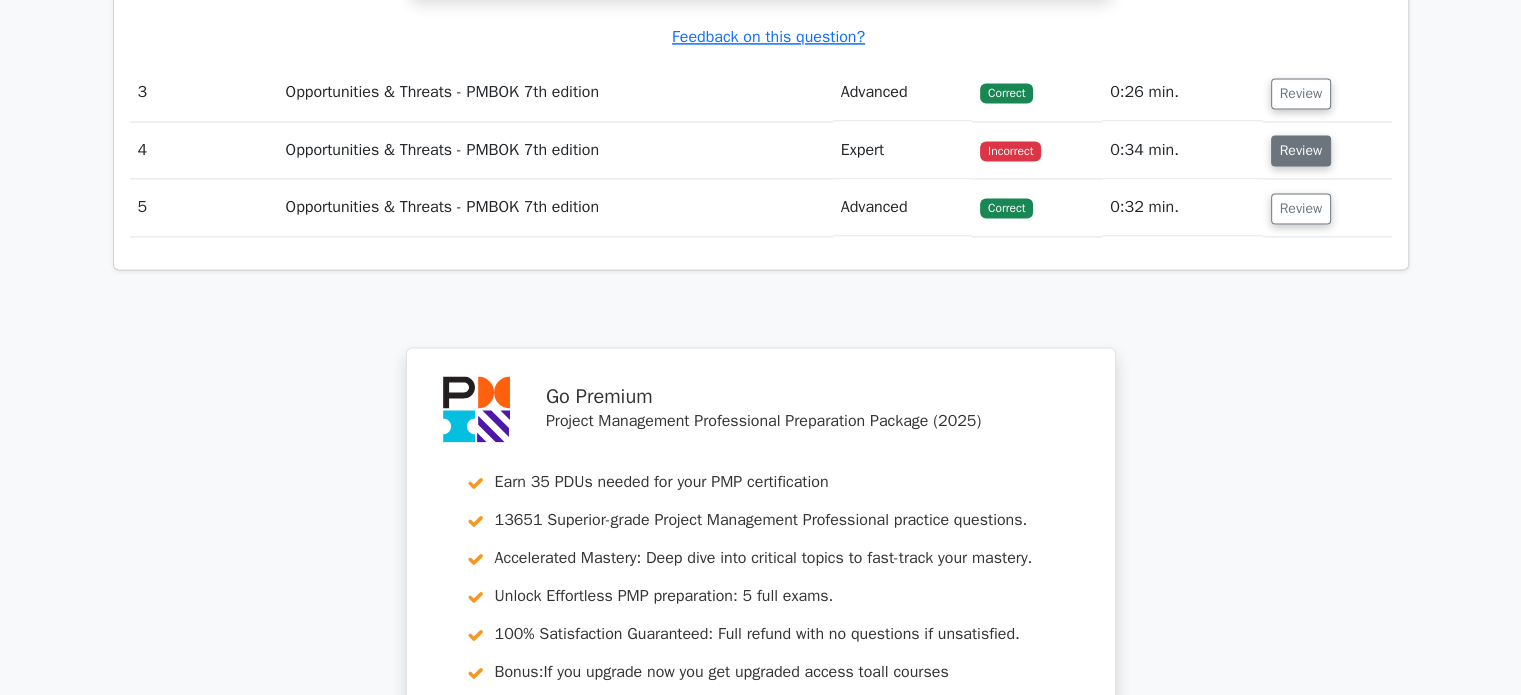 click on "Review" at bounding box center (1301, 150) 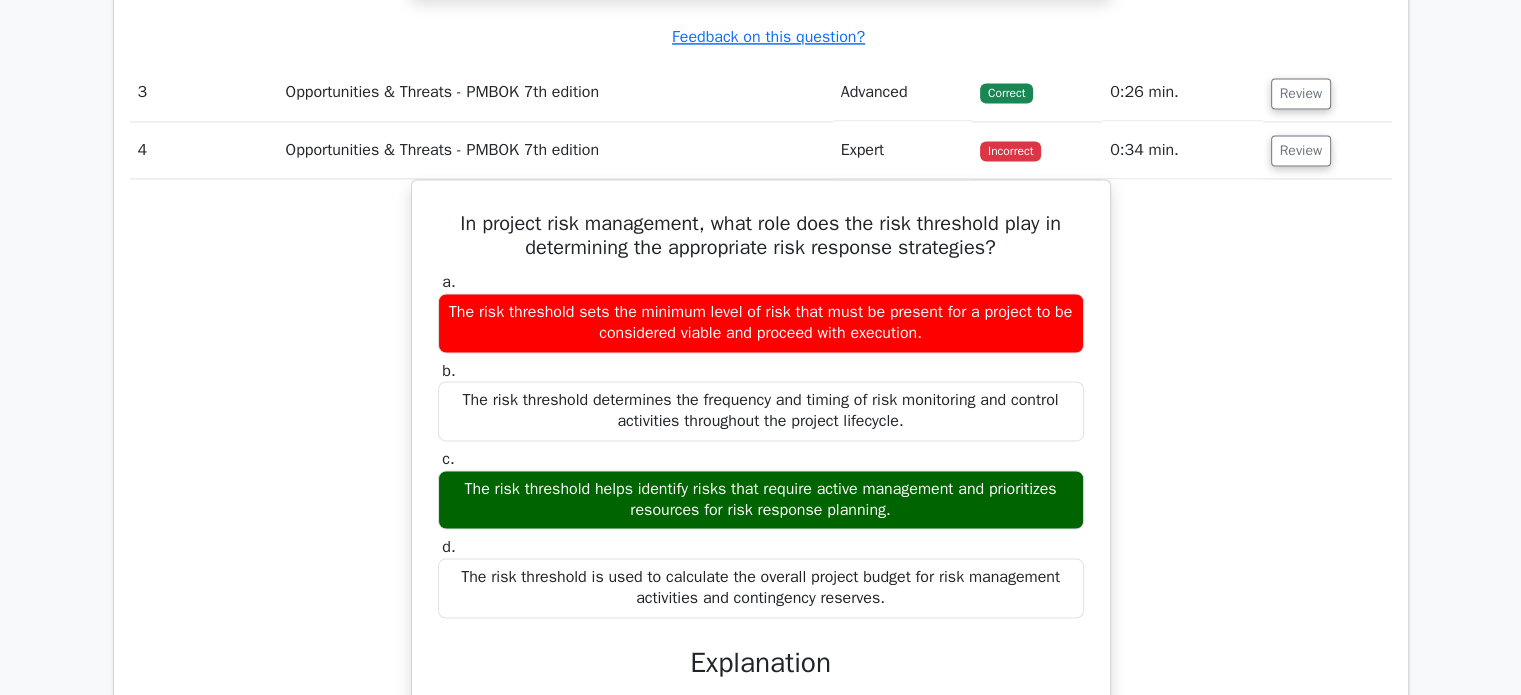 drag, startPoint x: 1318, startPoint y: 194, endPoint x: 1390, endPoint y: 323, distance: 147.73286 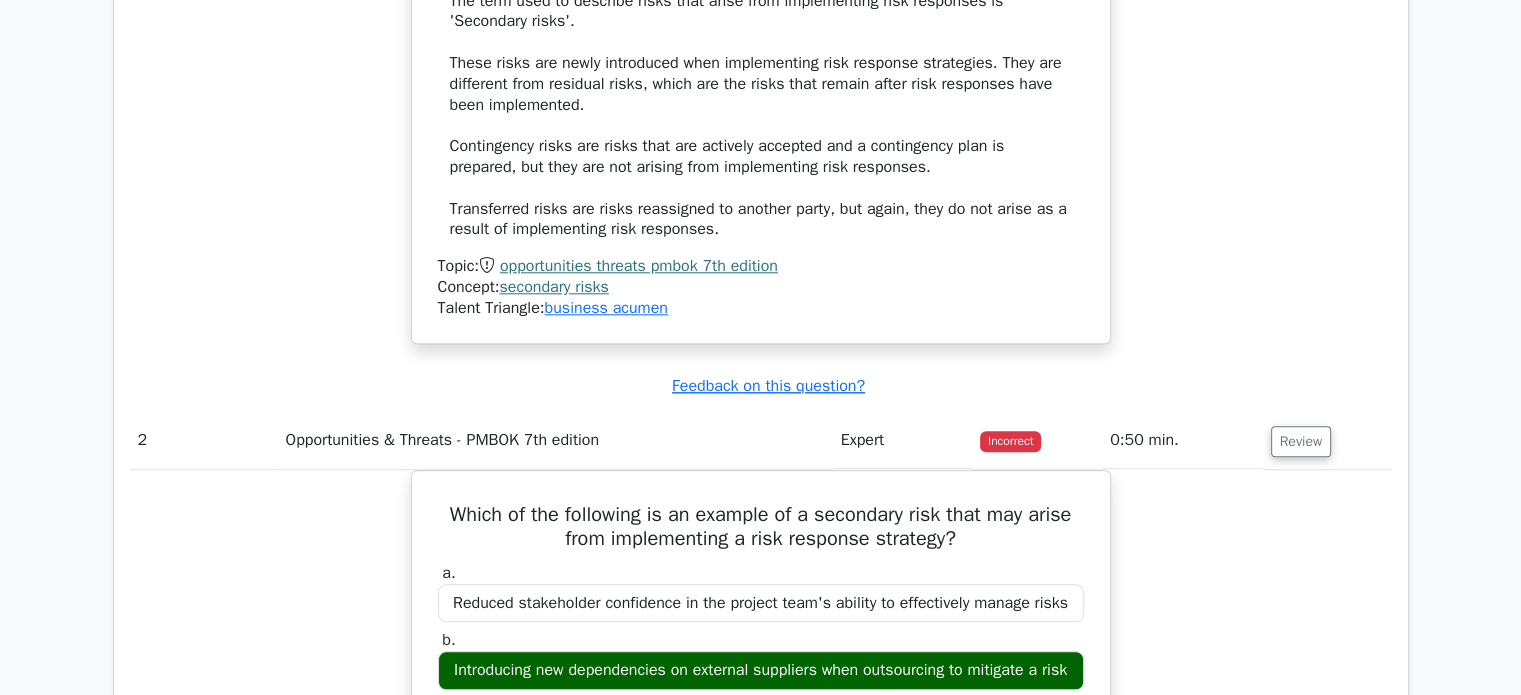 scroll, scrollTop: 1248, scrollLeft: 0, axis: vertical 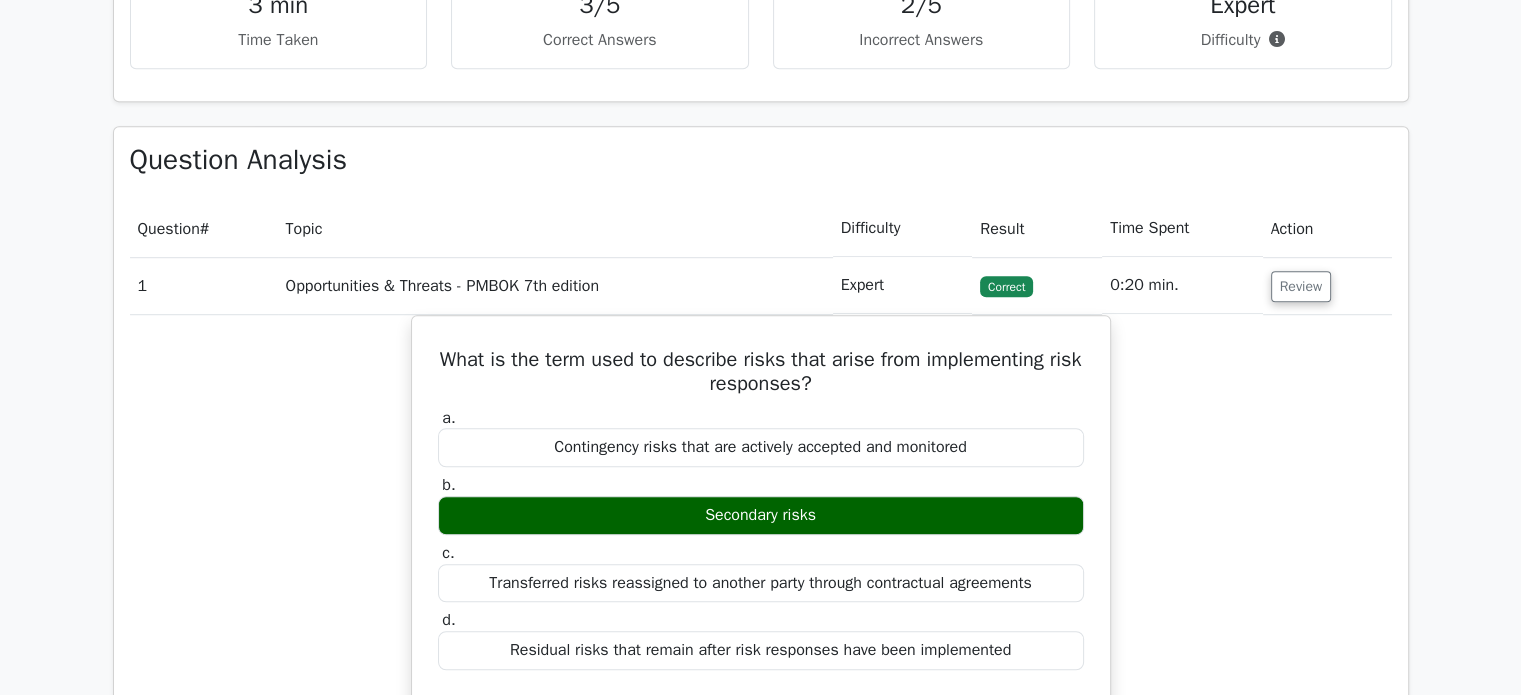 drag, startPoint x: 1515, startPoint y: 223, endPoint x: 1530, endPoint y: 143, distance: 81.394104 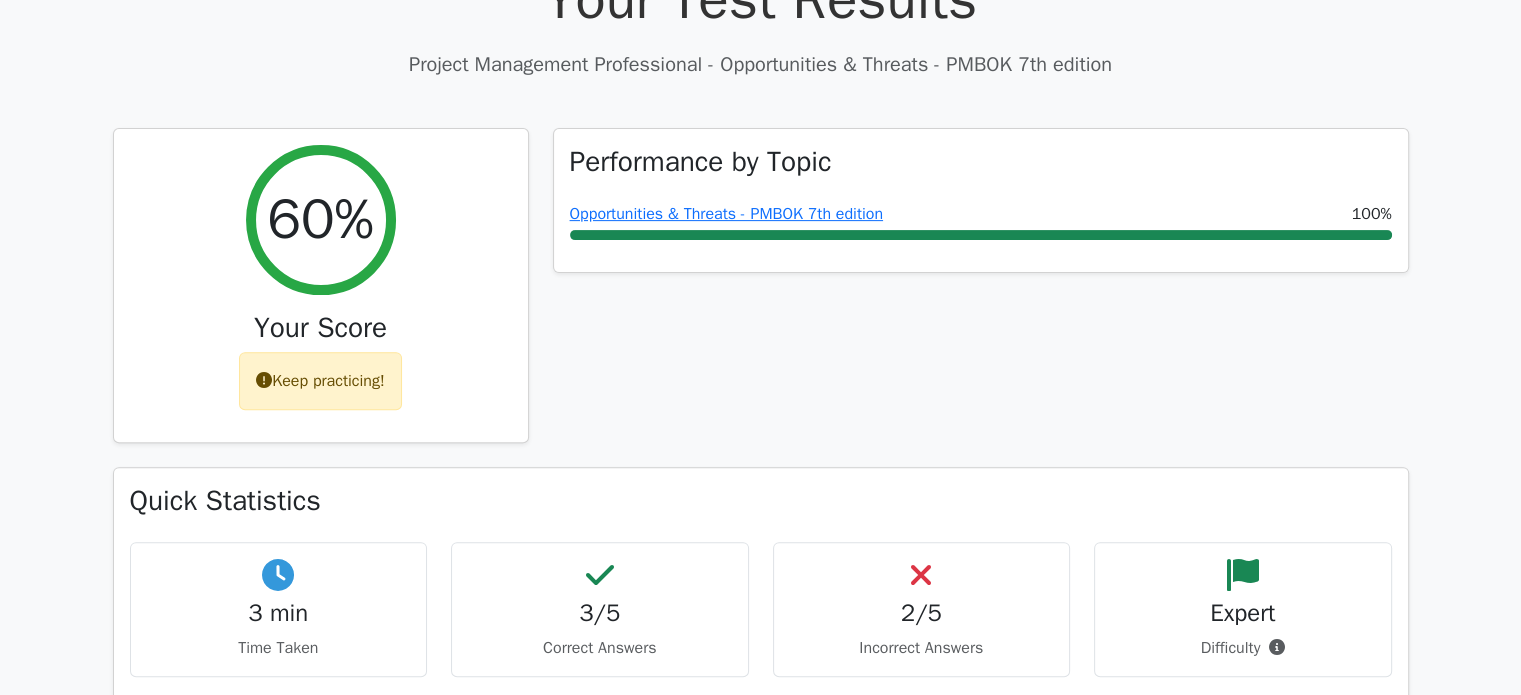 scroll, scrollTop: 32, scrollLeft: 0, axis: vertical 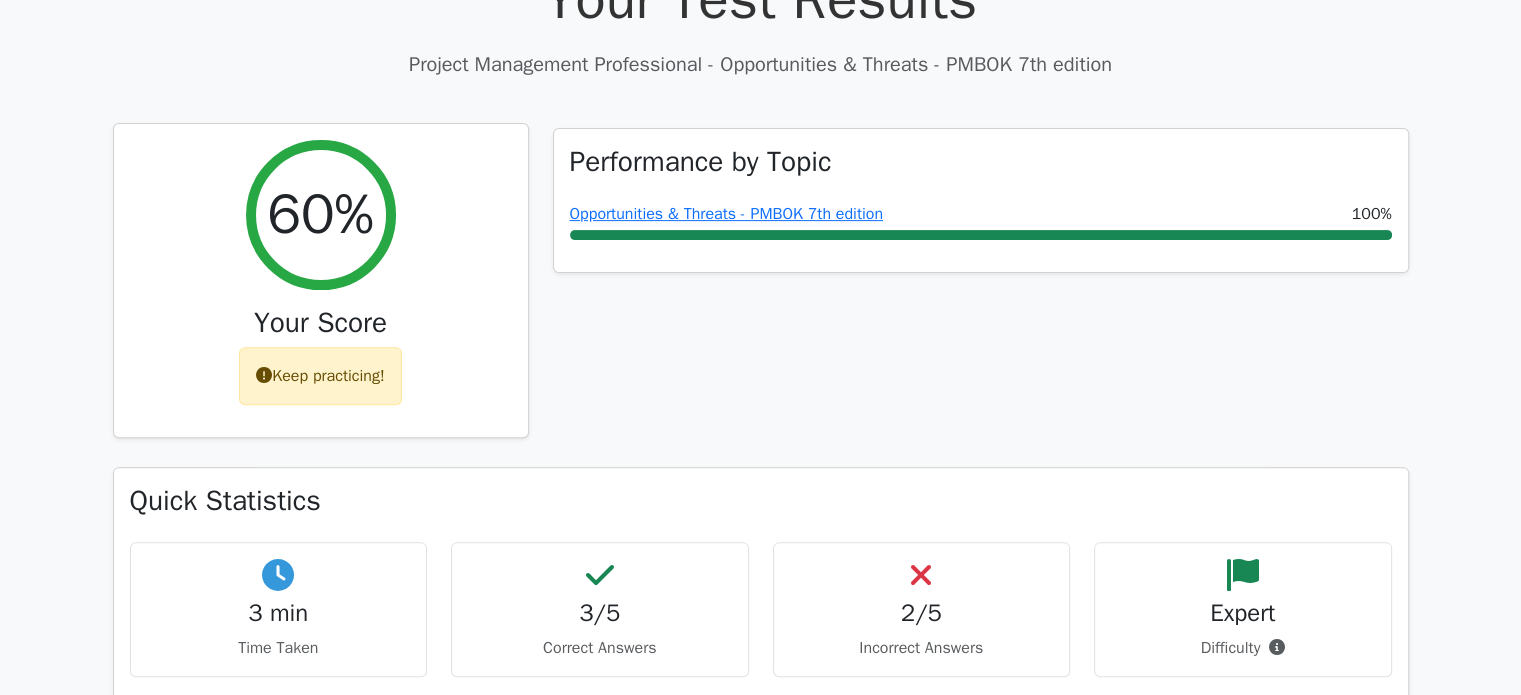 click on "Keep practicing!" at bounding box center (320, 376) 